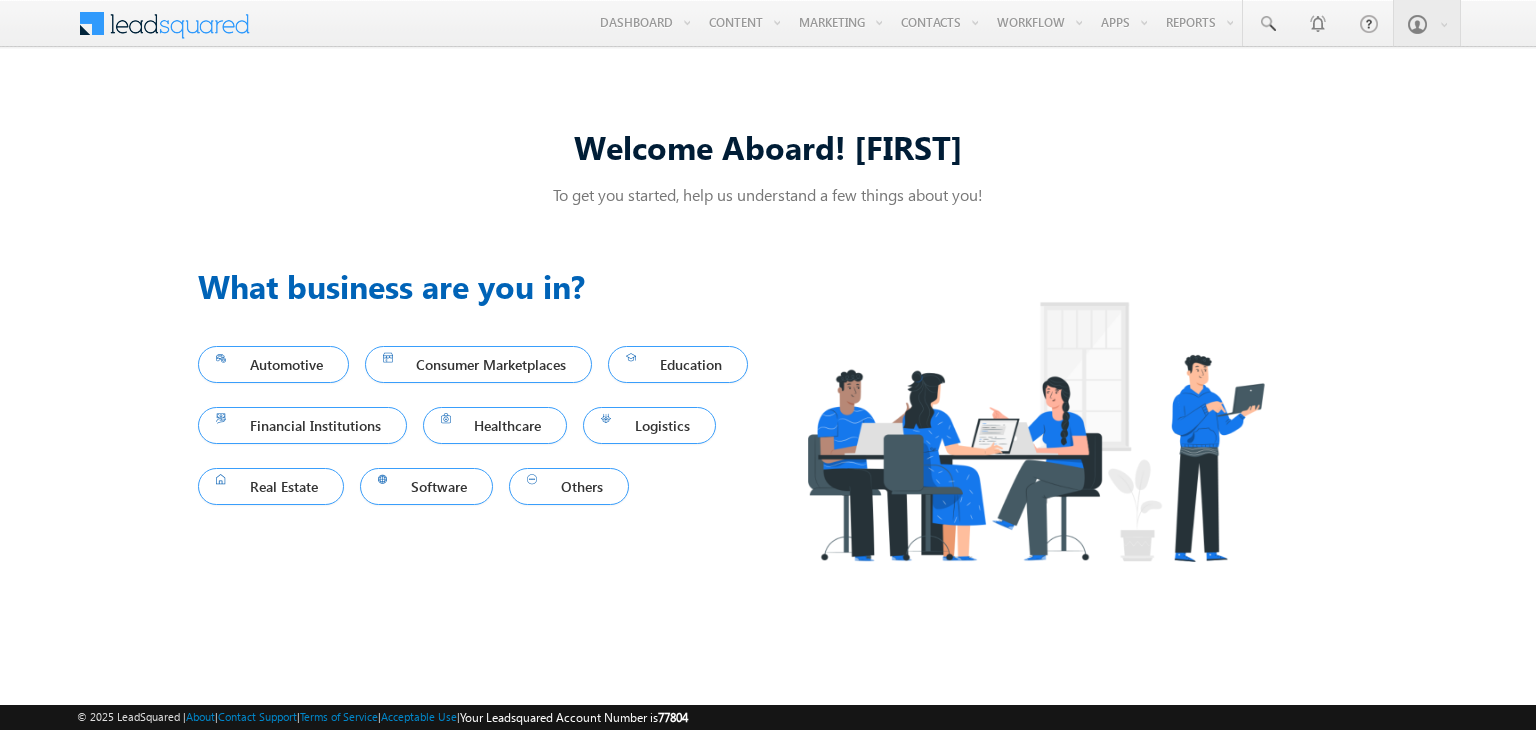 scroll, scrollTop: 0, scrollLeft: 0, axis: both 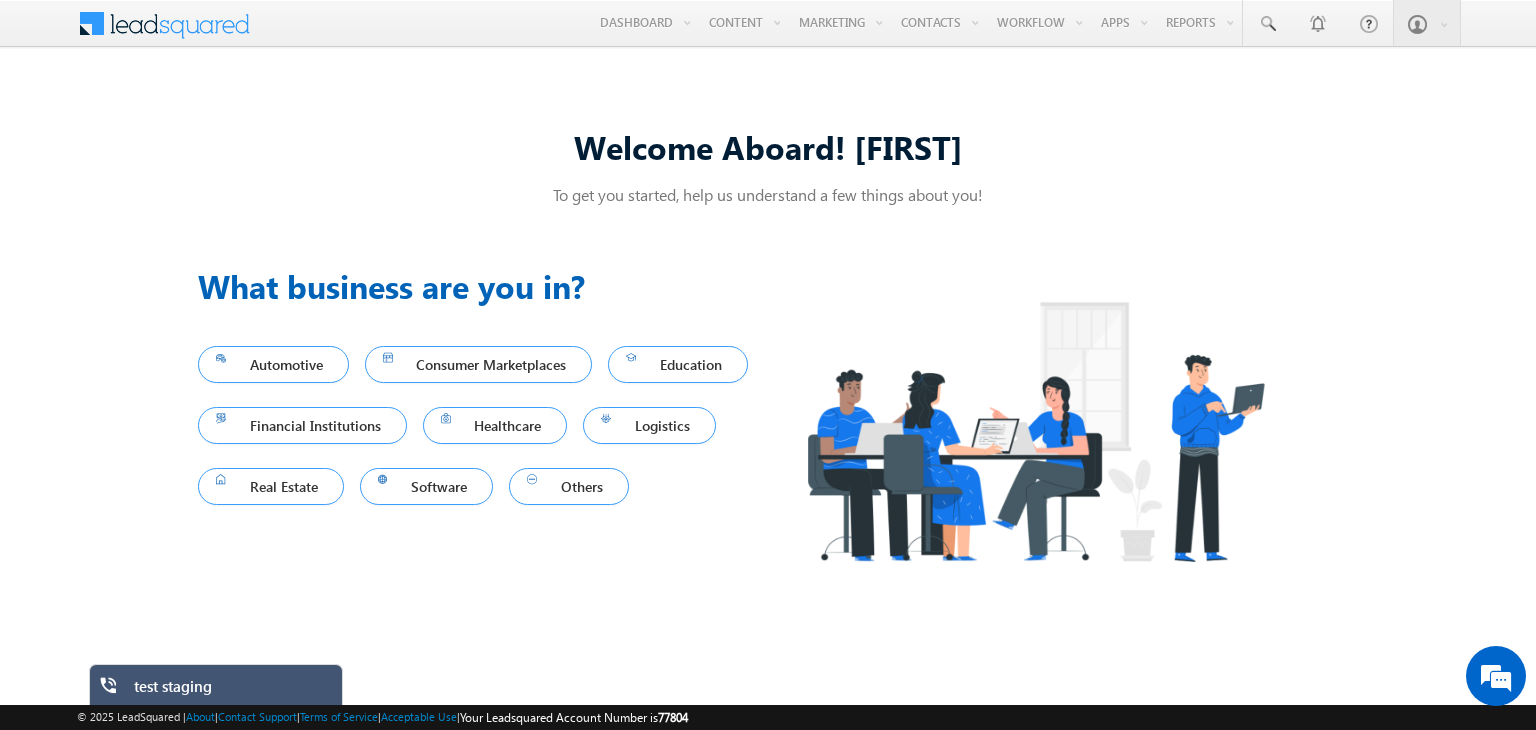 click on "test staging" at bounding box center [231, 691] 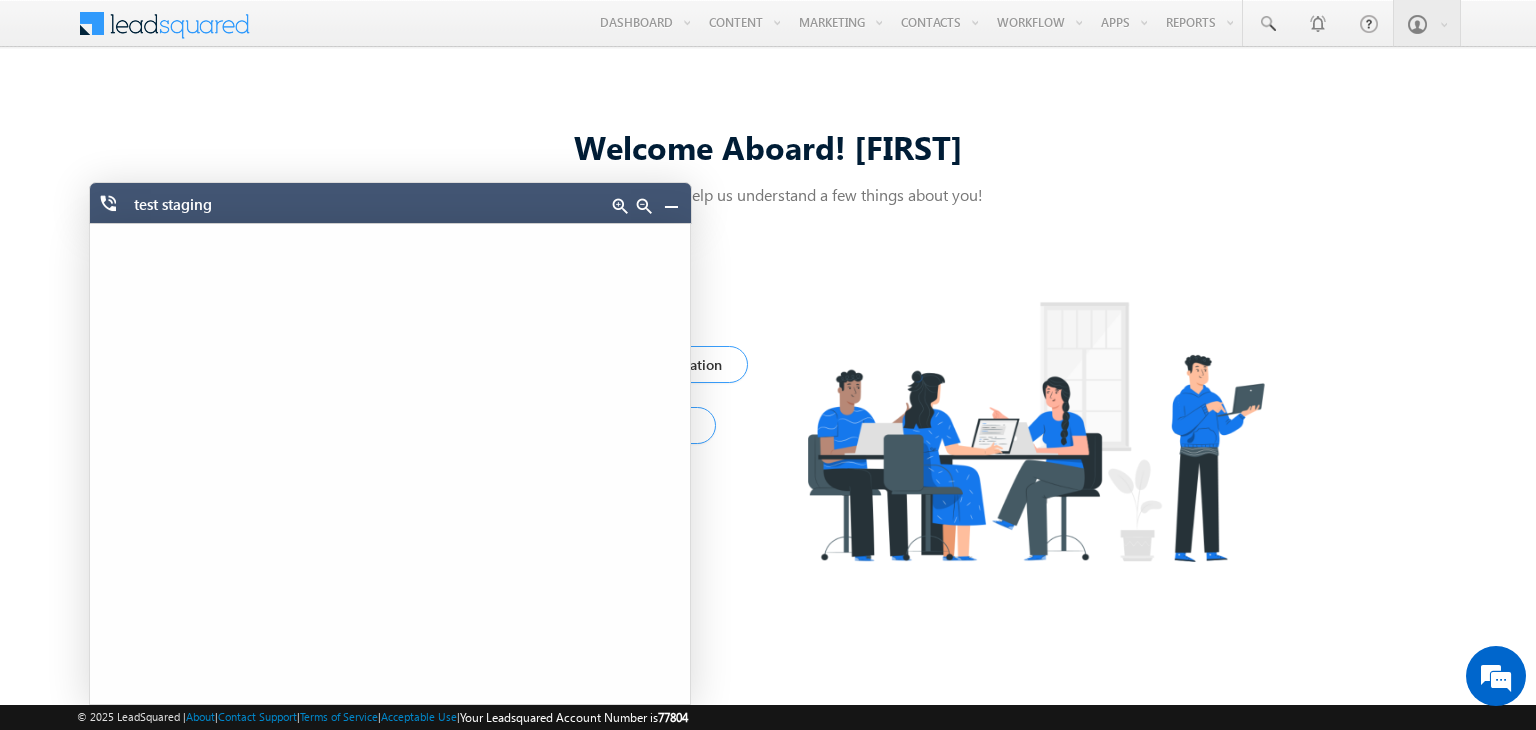 scroll, scrollTop: 0, scrollLeft: 0, axis: both 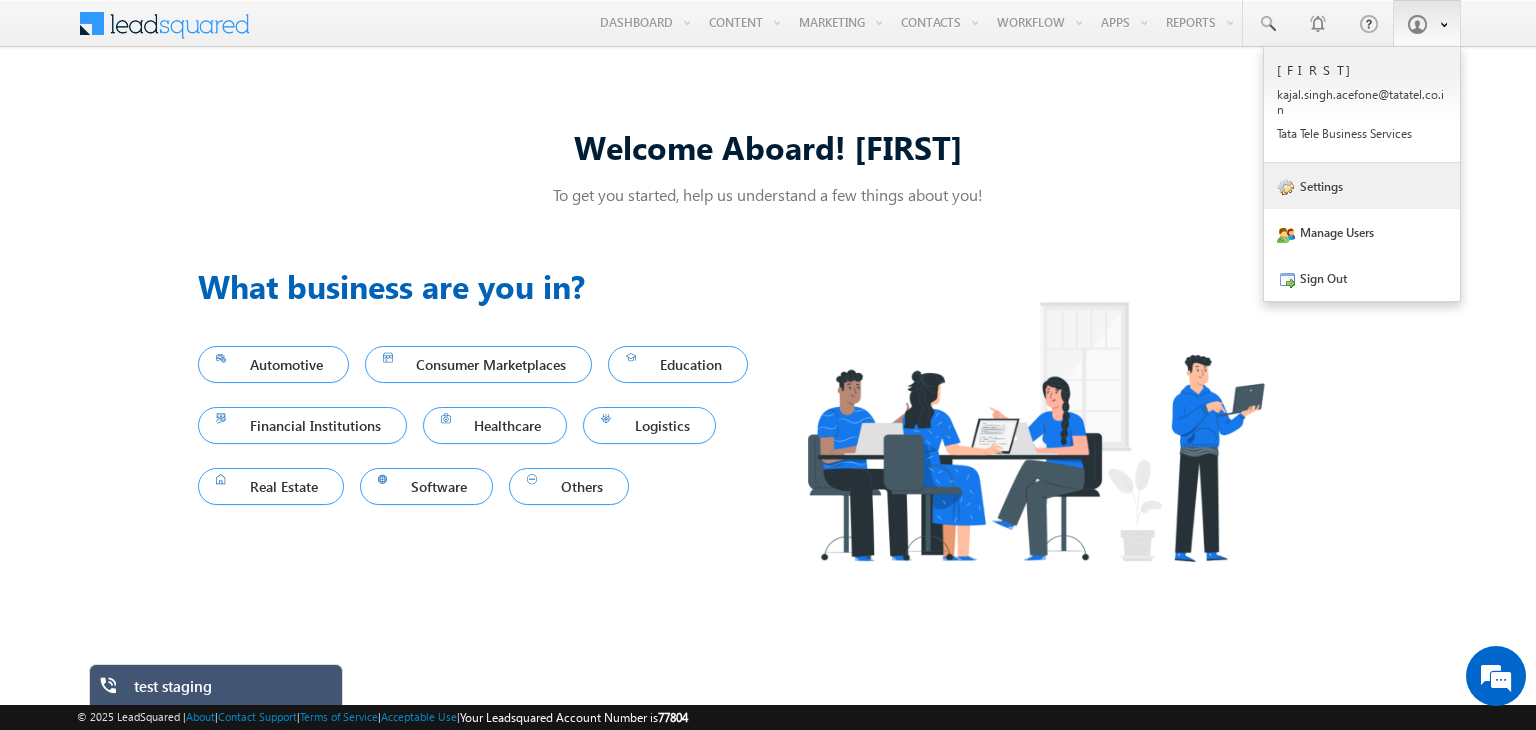 click on "Settings" at bounding box center [1362, 186] 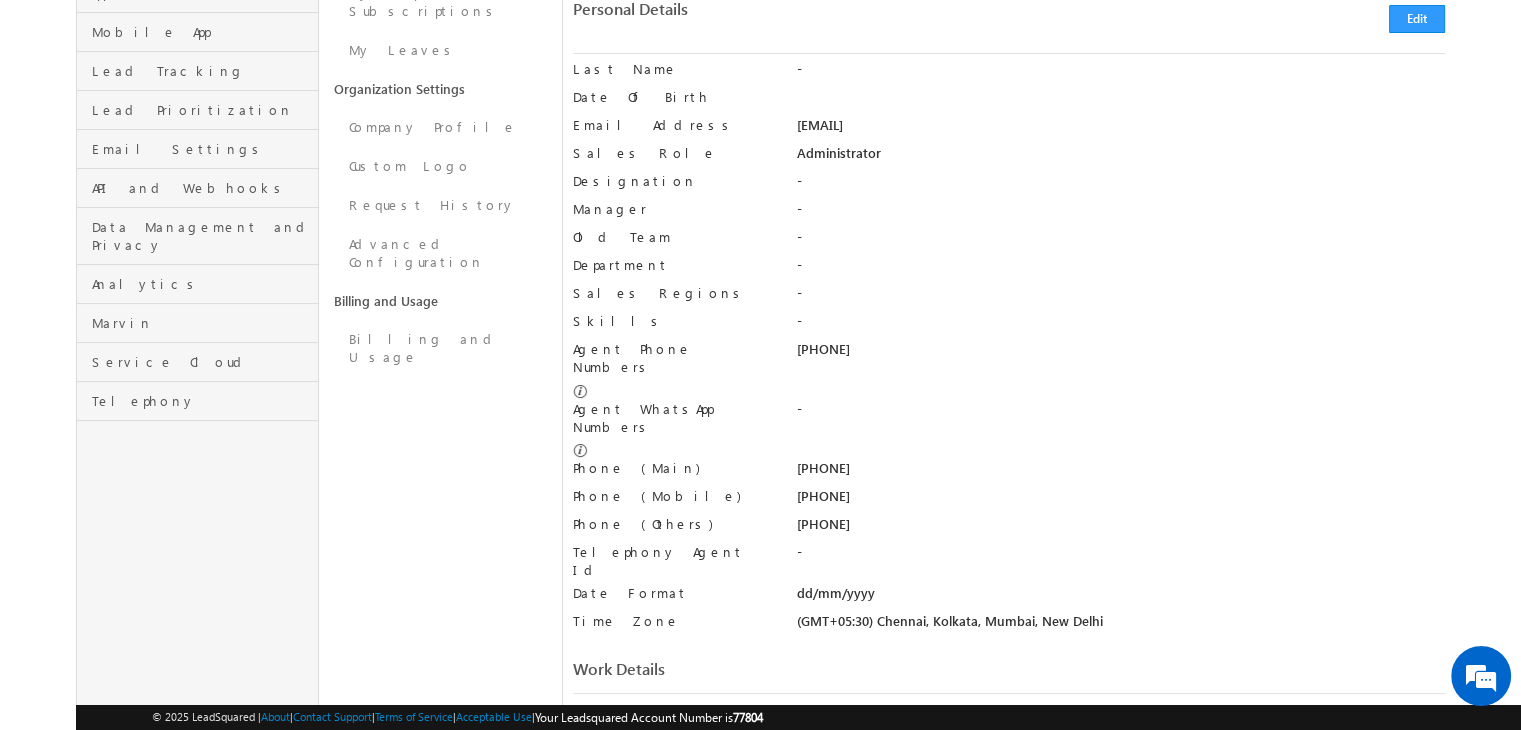 scroll, scrollTop: 0, scrollLeft: 0, axis: both 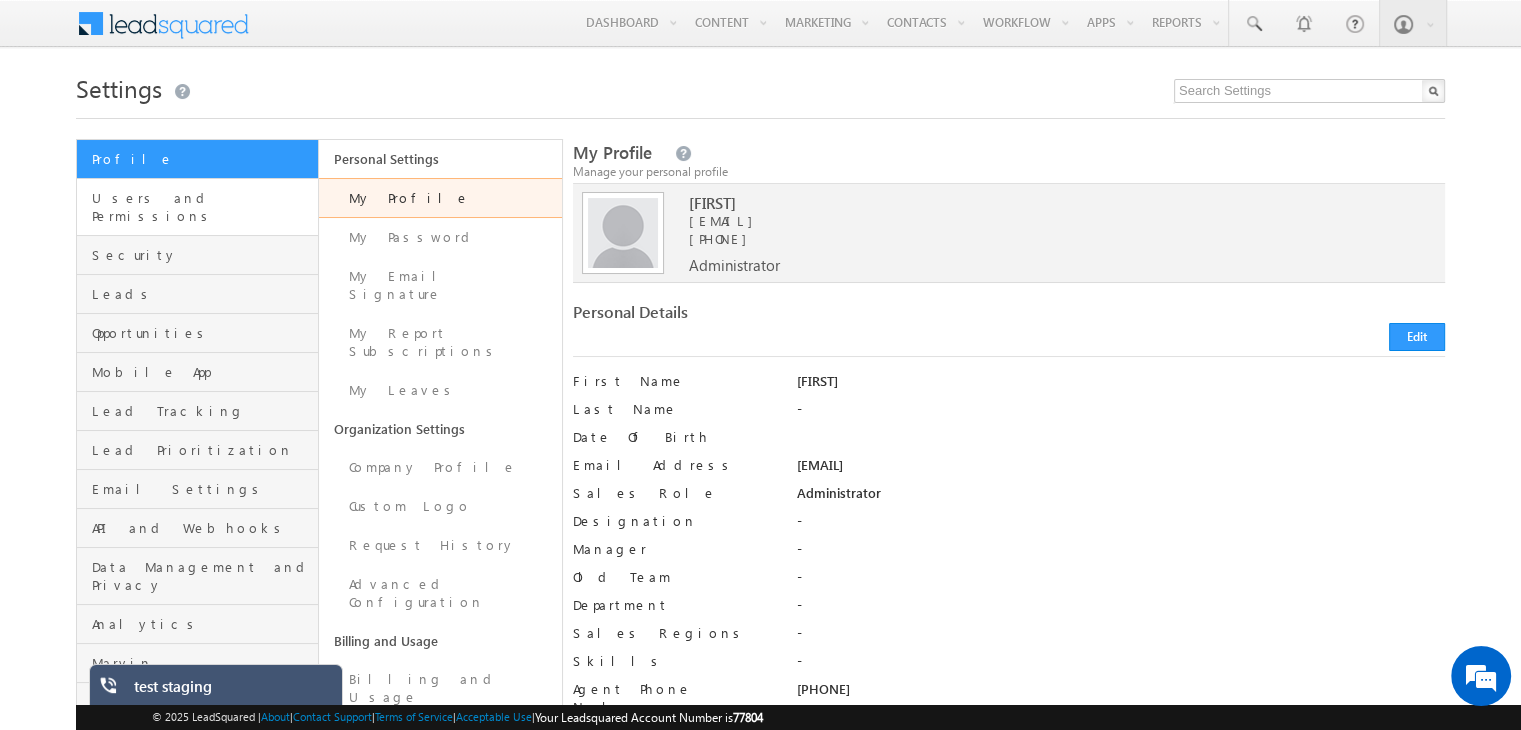 click on "Users and Permissions" at bounding box center (197, 207) 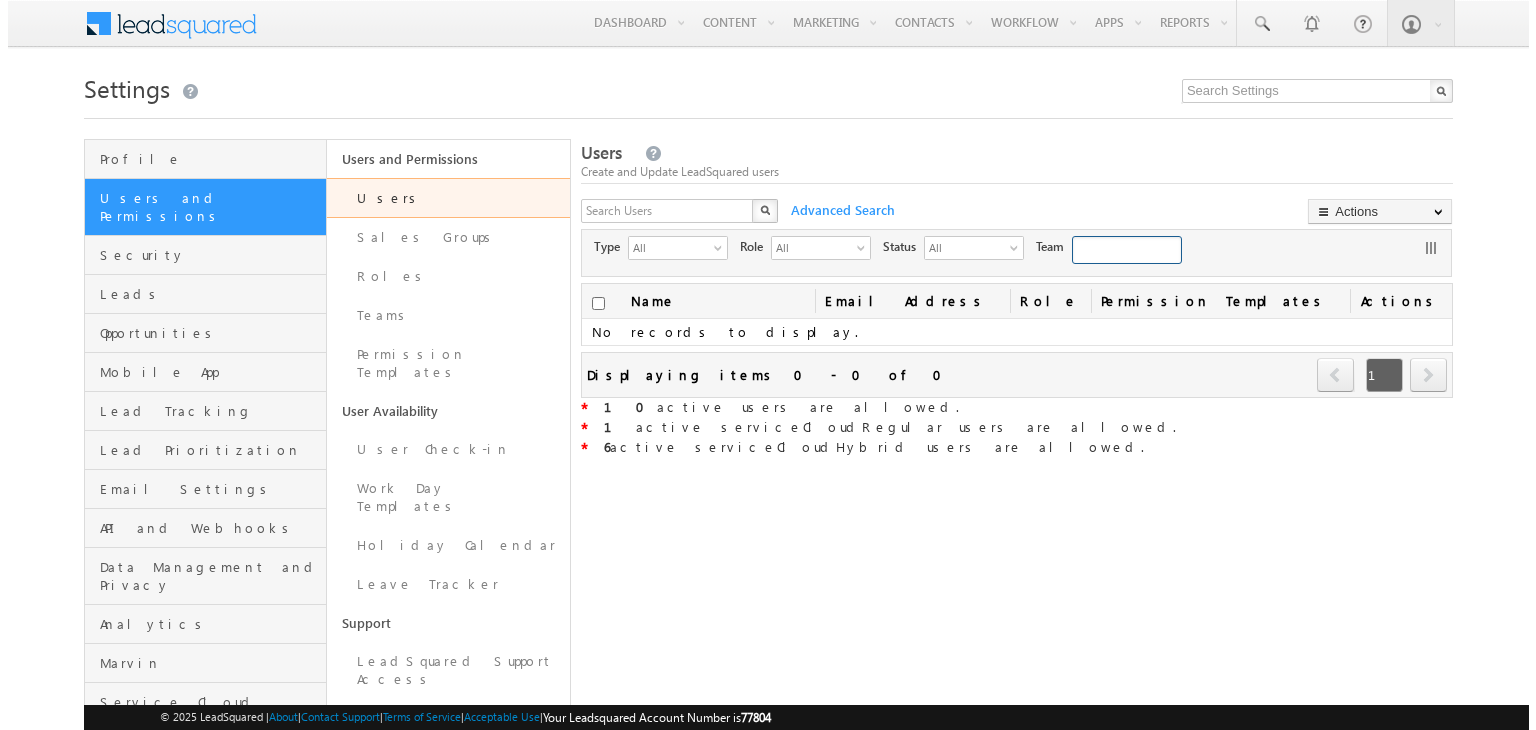 scroll, scrollTop: 0, scrollLeft: 0, axis: both 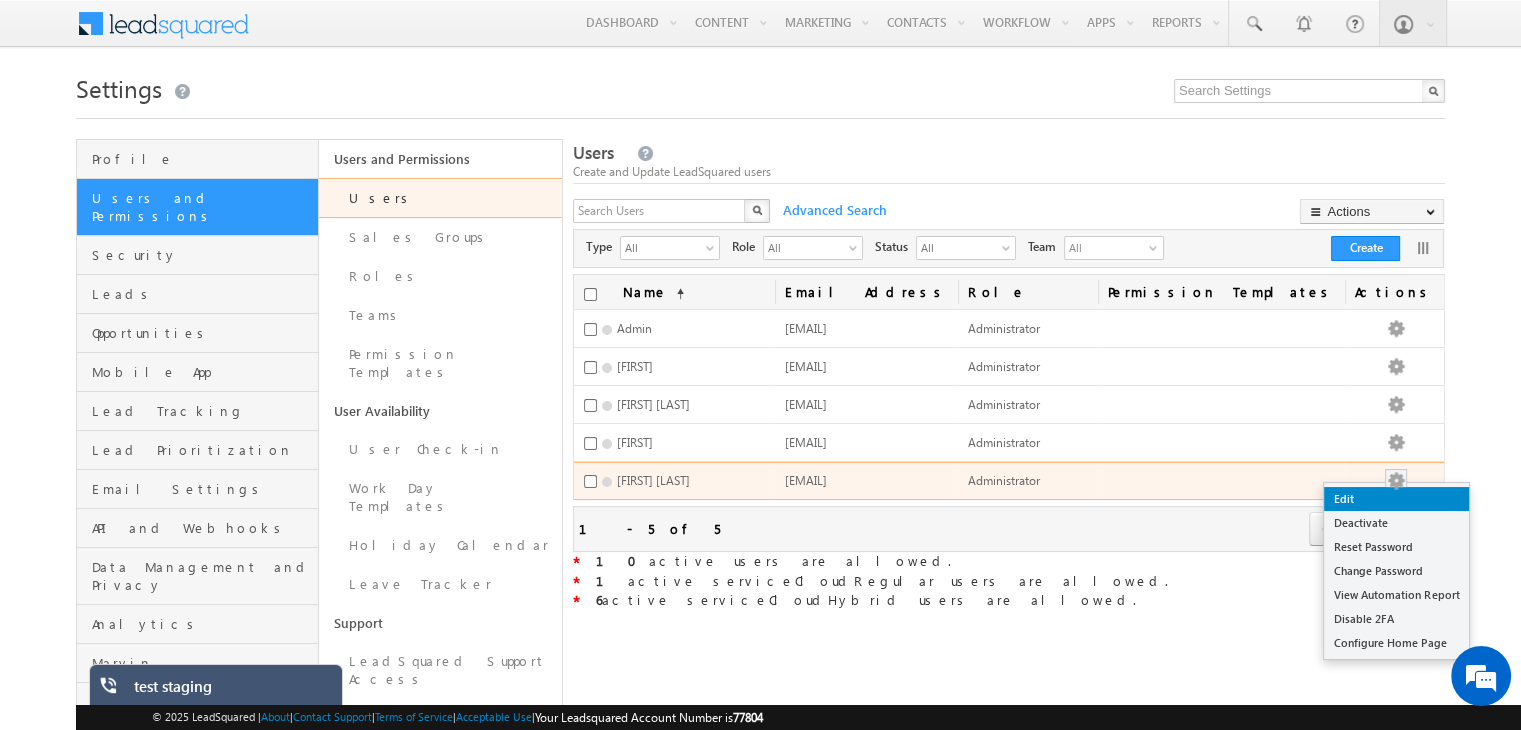 click on "Edit" at bounding box center [1396, 499] 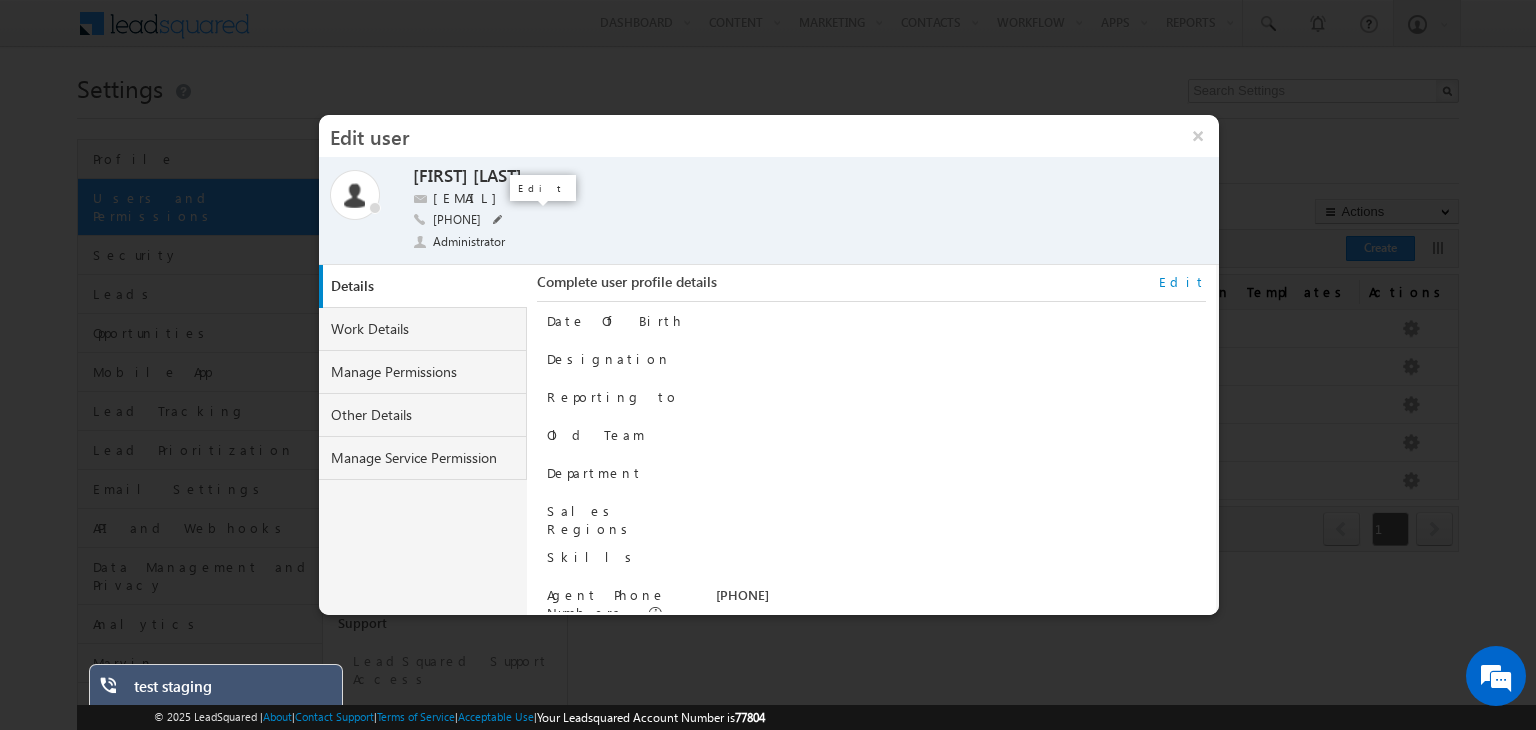 click at bounding box center (498, 220) 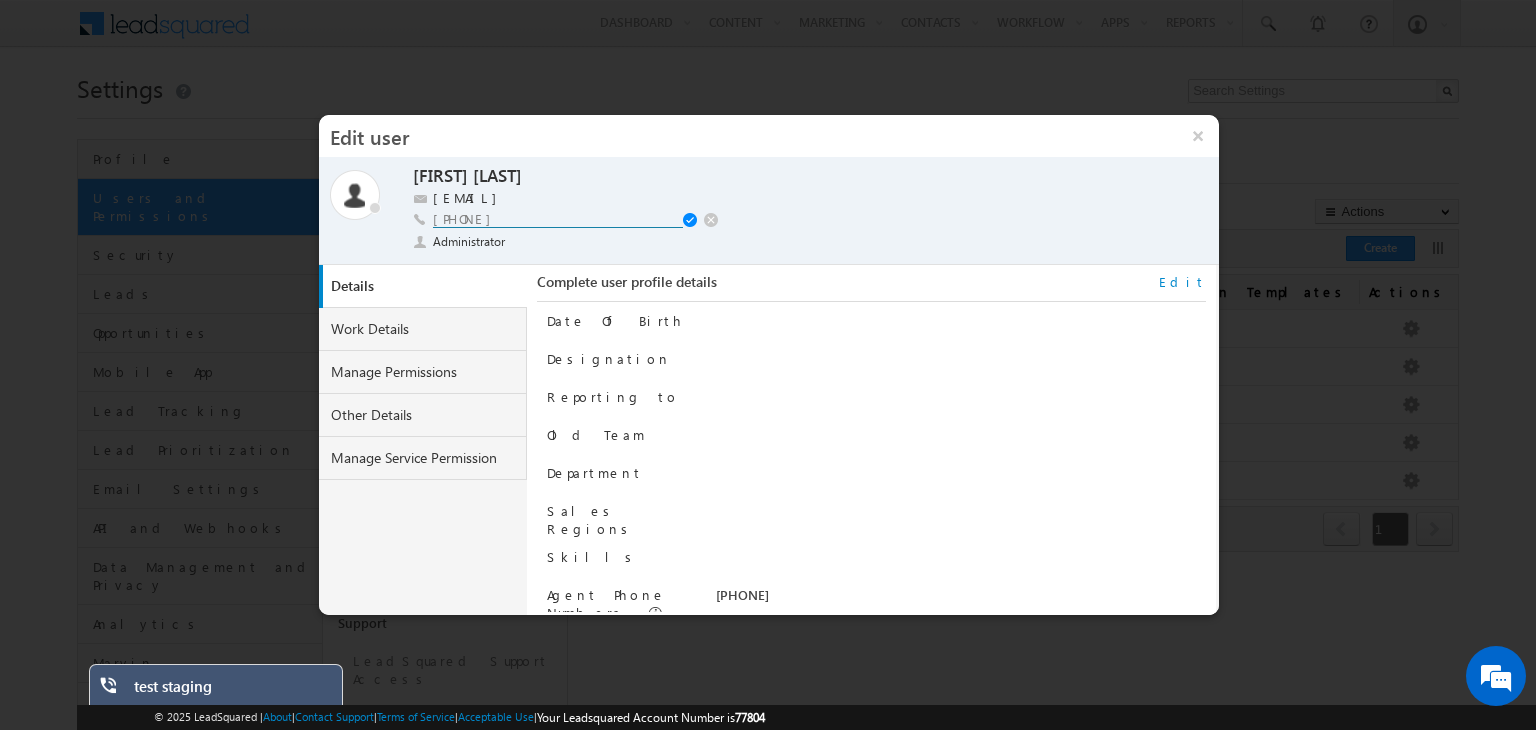 click on "+91-9717556599" at bounding box center [558, 219] 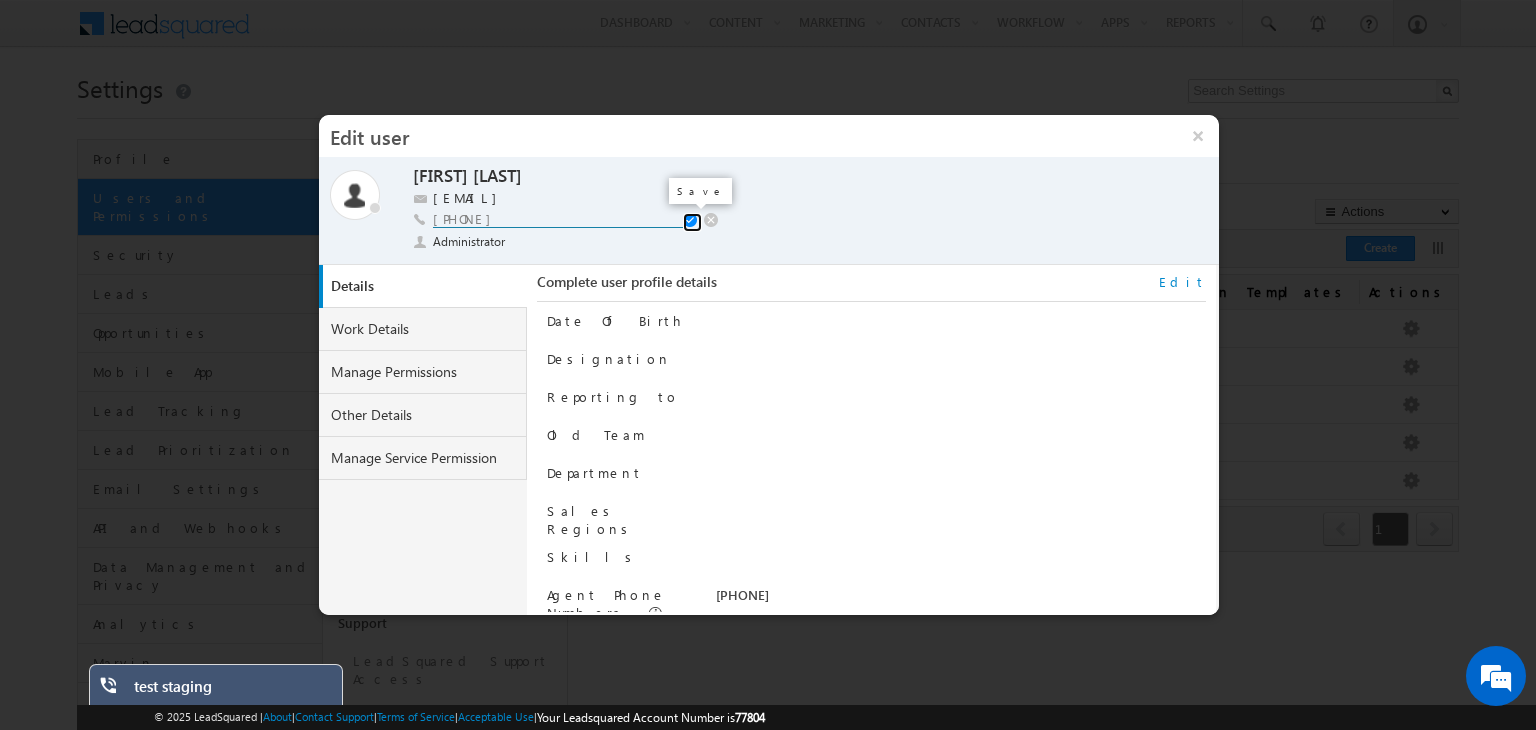 click at bounding box center [692, 221] 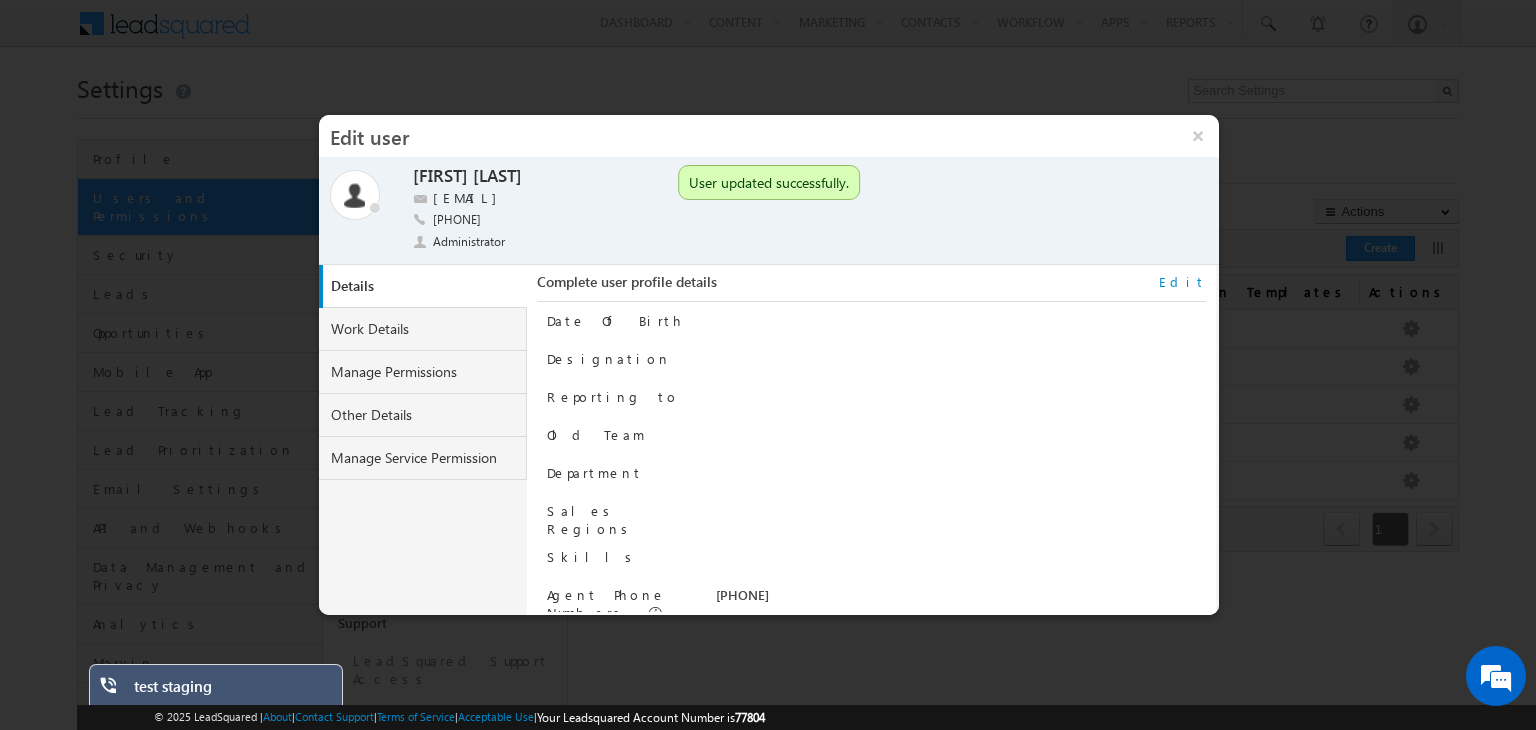 scroll, scrollTop: 248, scrollLeft: 0, axis: vertical 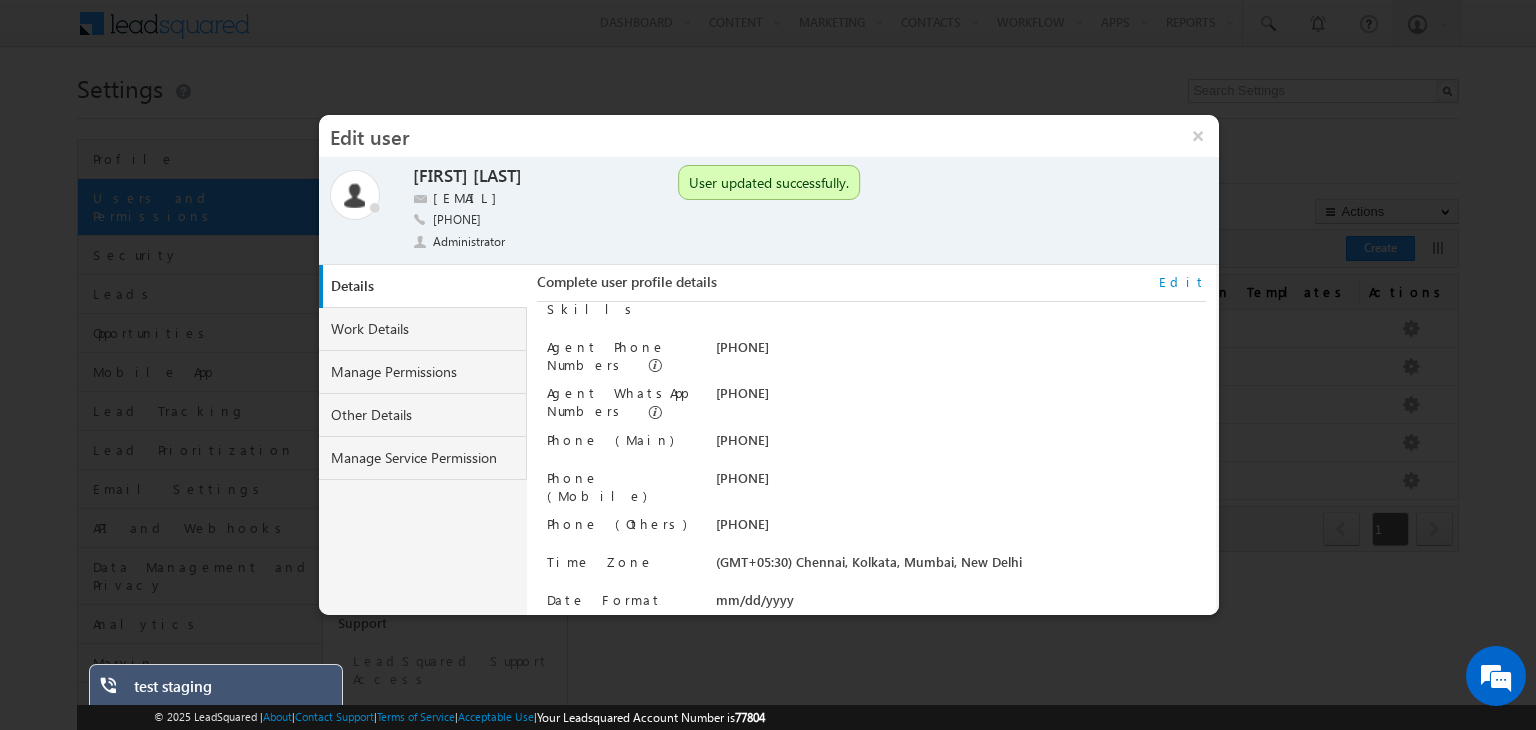 click on "Edit" at bounding box center [1182, 282] 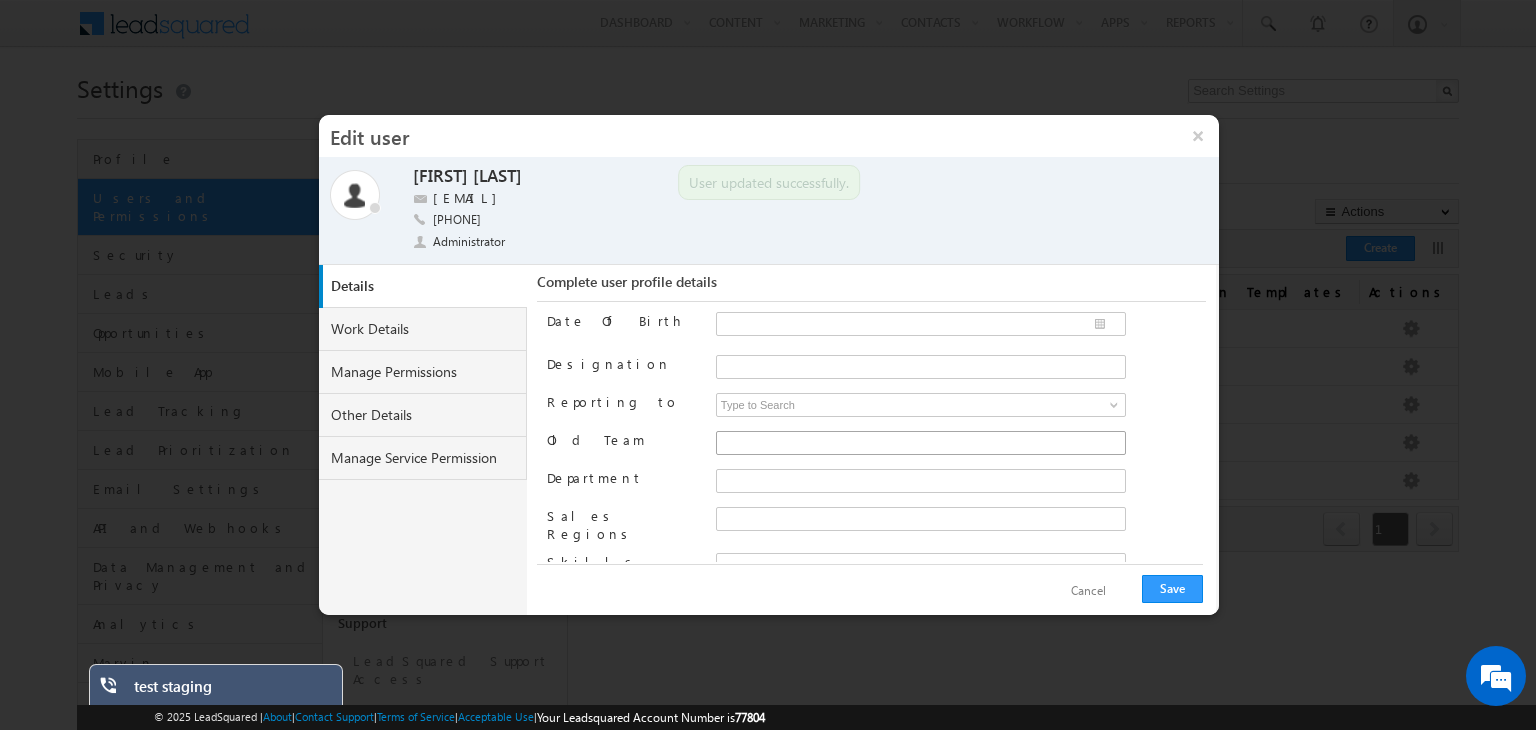 scroll, scrollTop: 304, scrollLeft: 0, axis: vertical 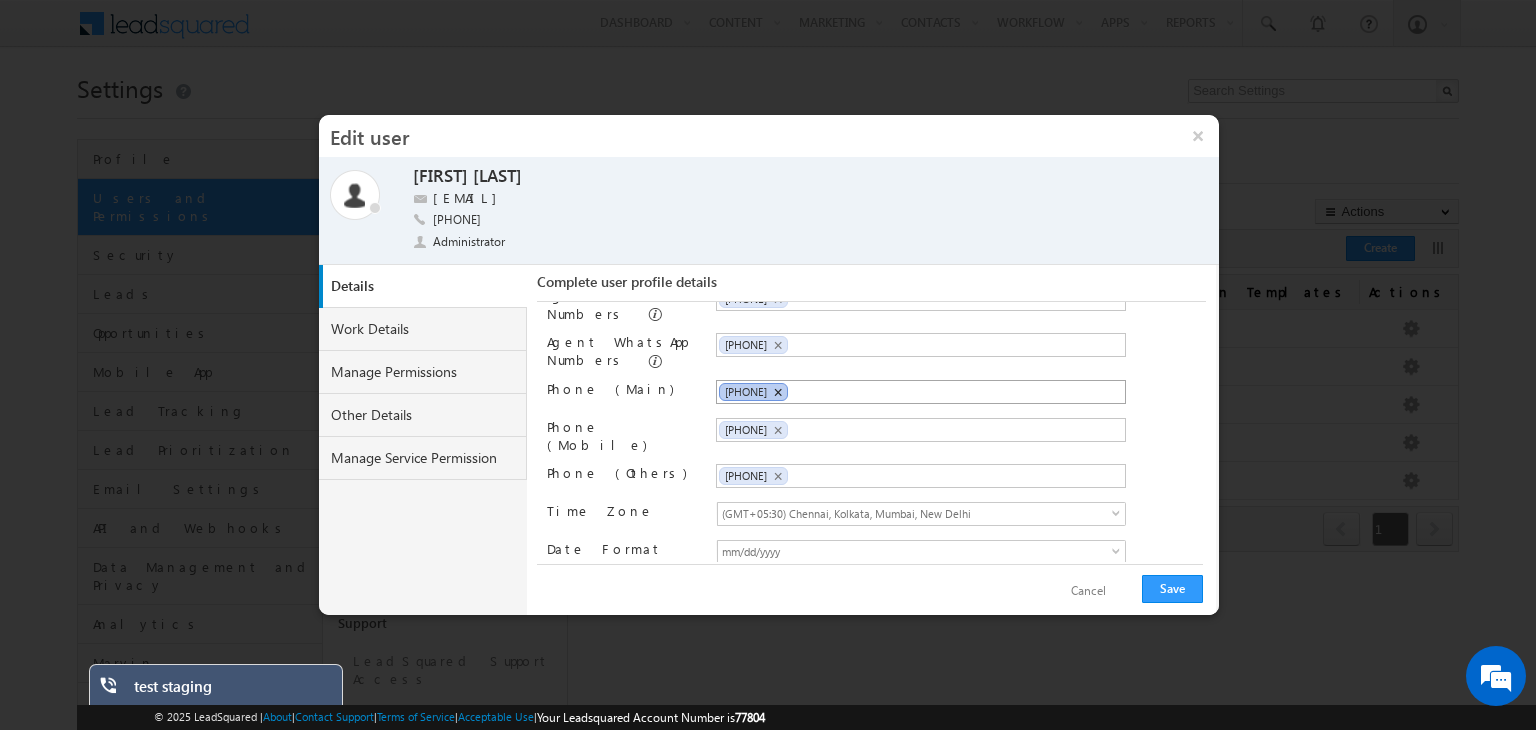 click on "×" at bounding box center (777, 392) 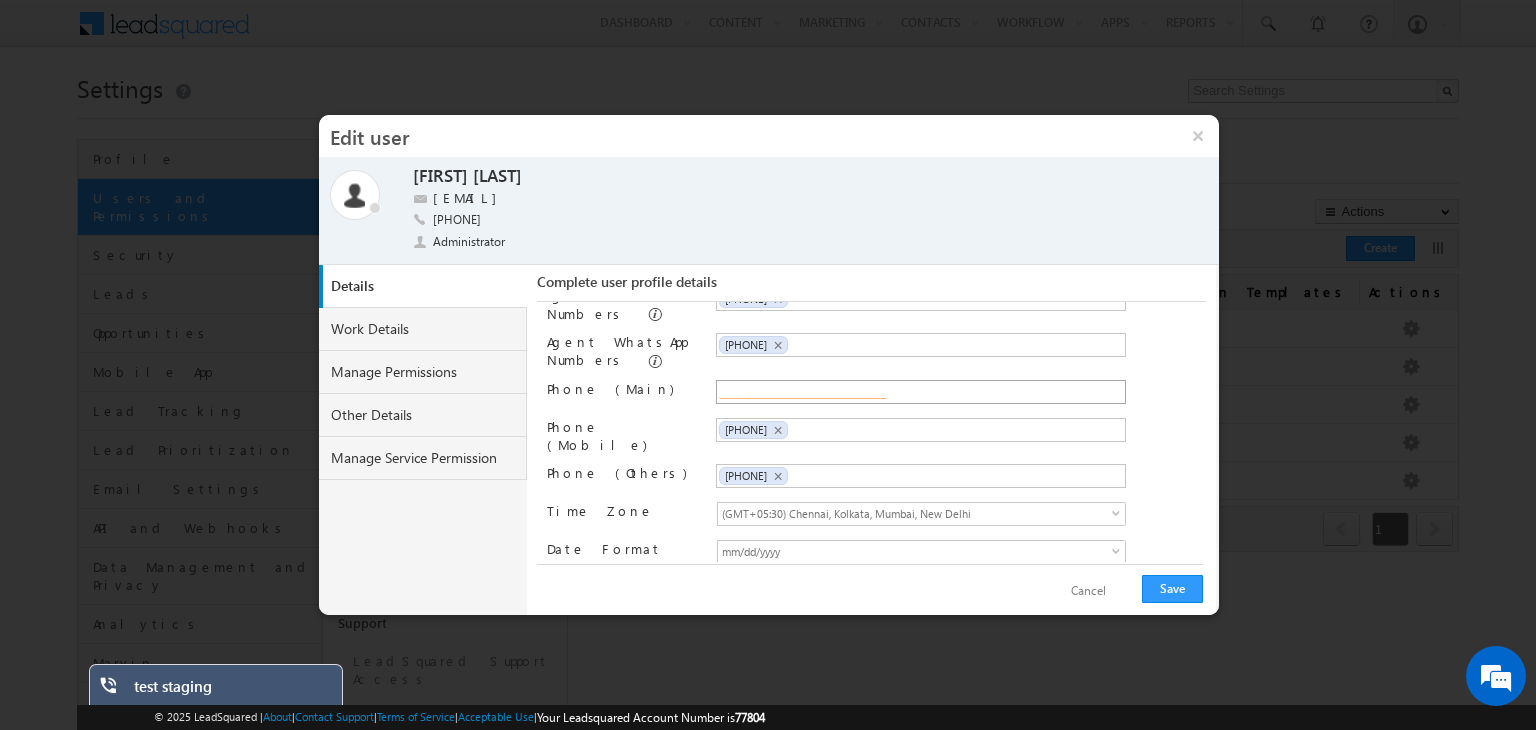 paste on "[PHONE]" 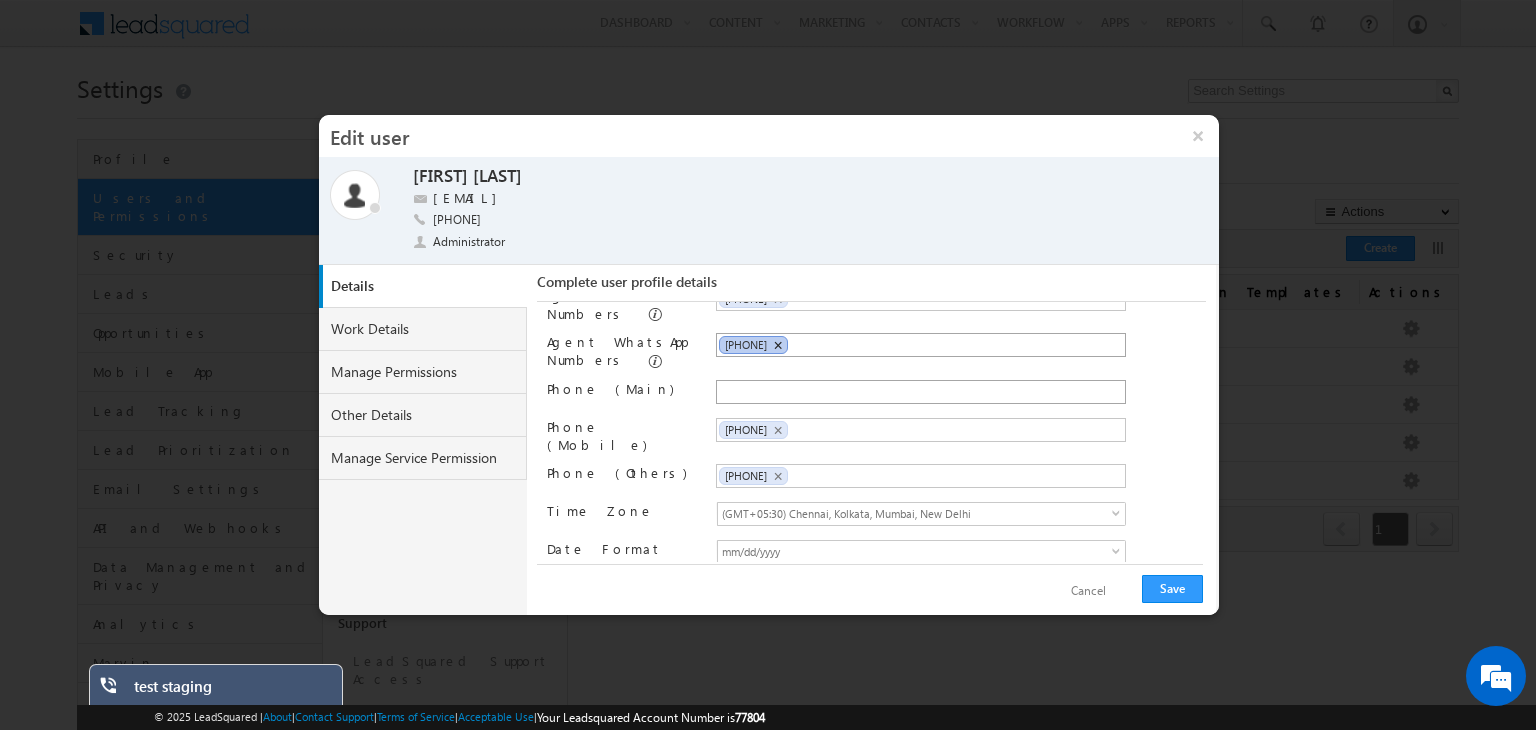 click on "×" at bounding box center (777, 345) 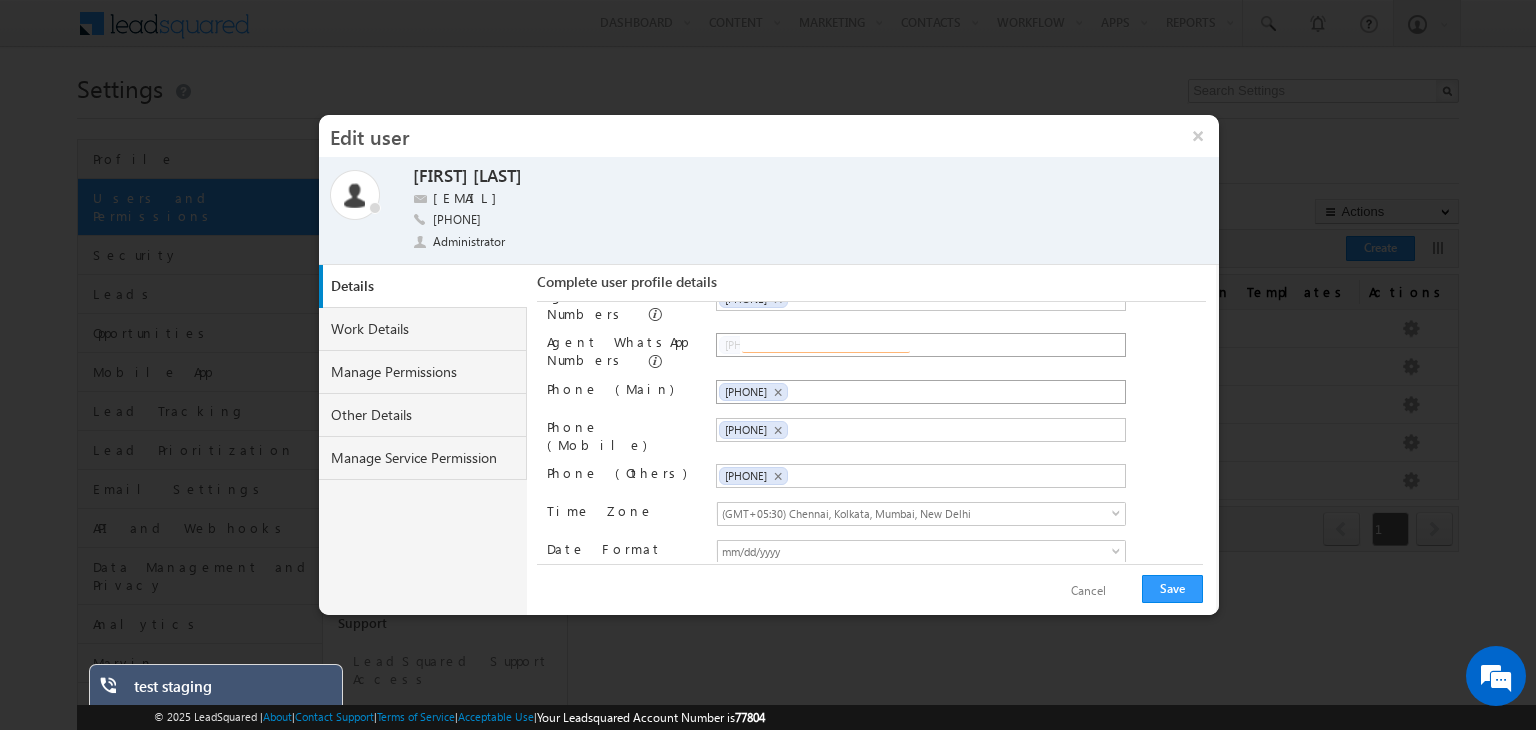 paste on "[PHONE]" 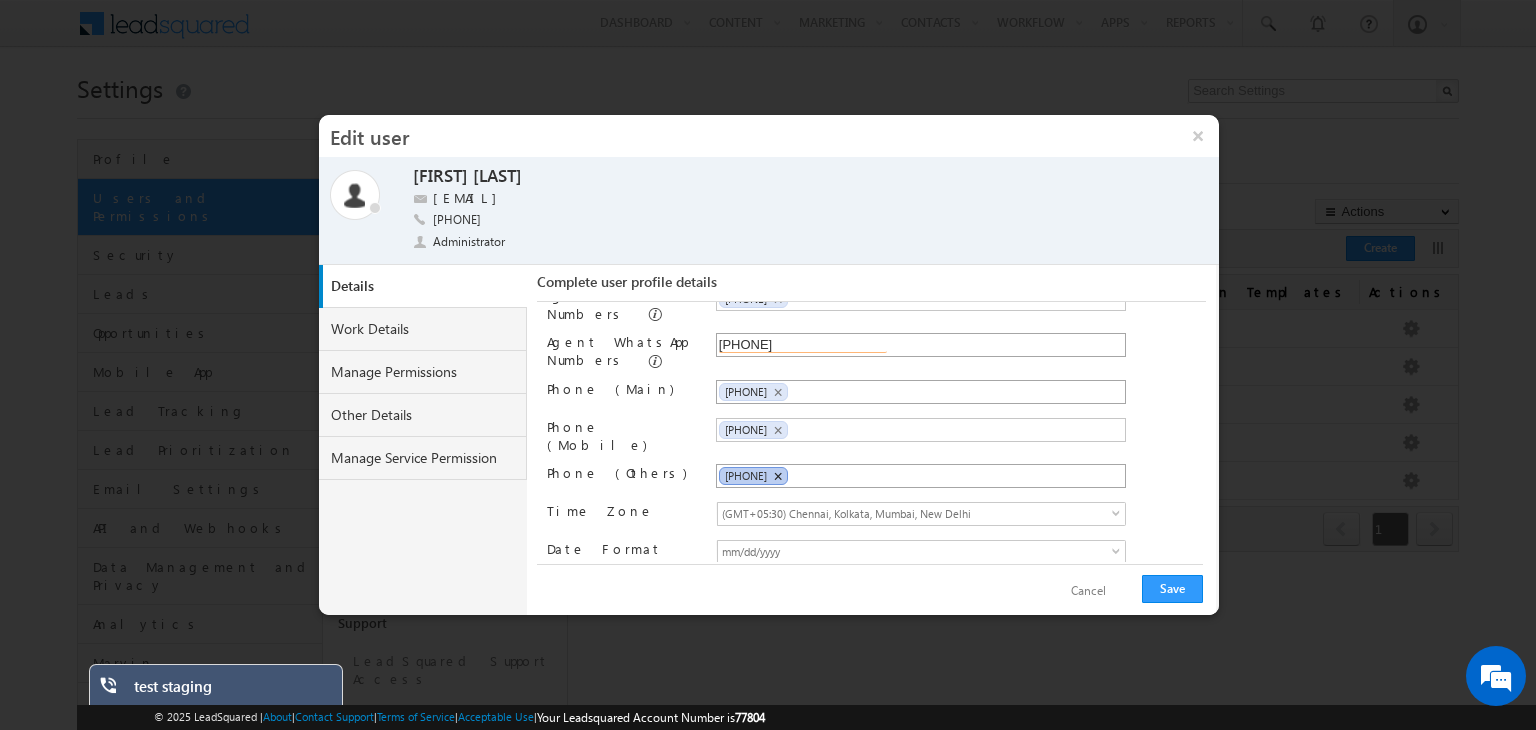 type on "[PHONE]" 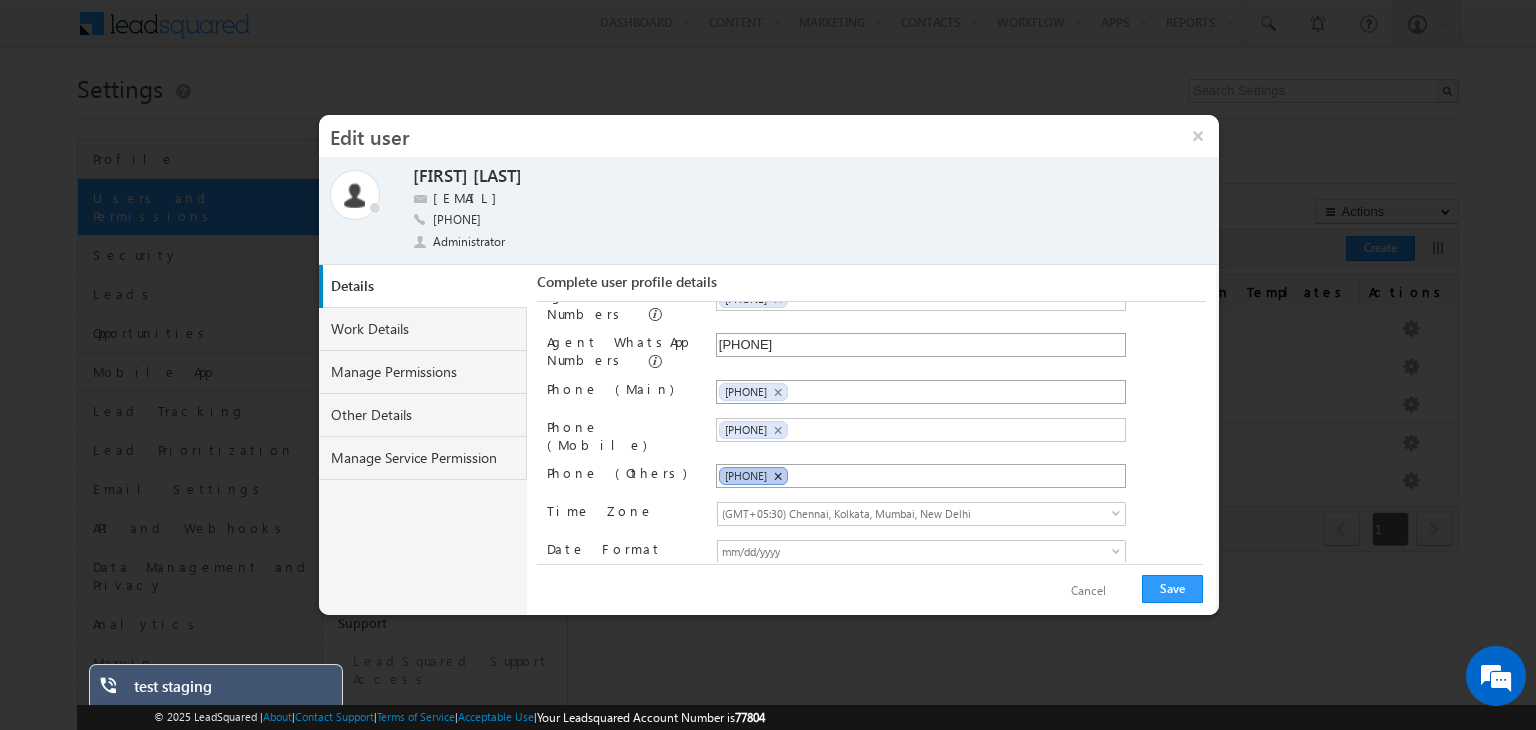 type 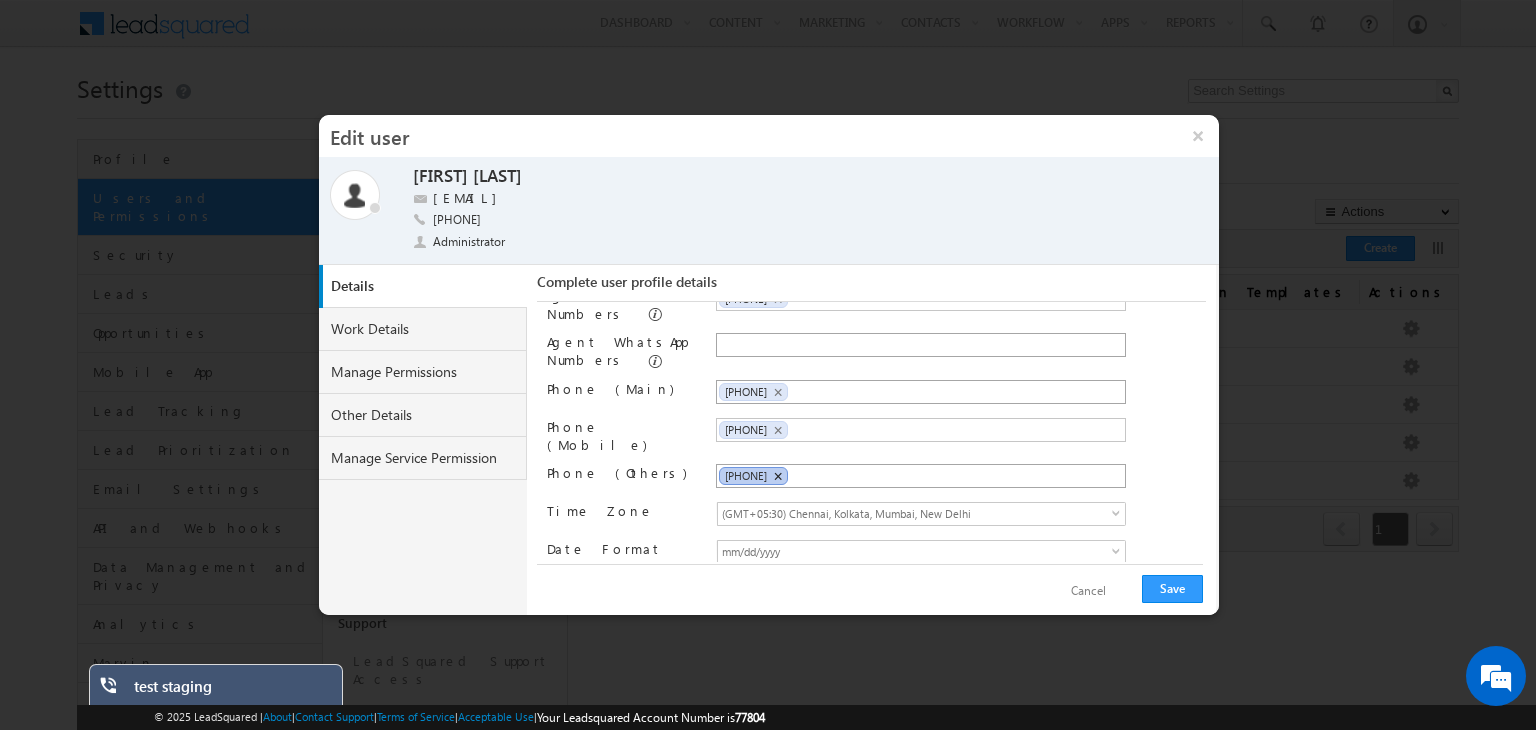 click on "×" at bounding box center [777, 476] 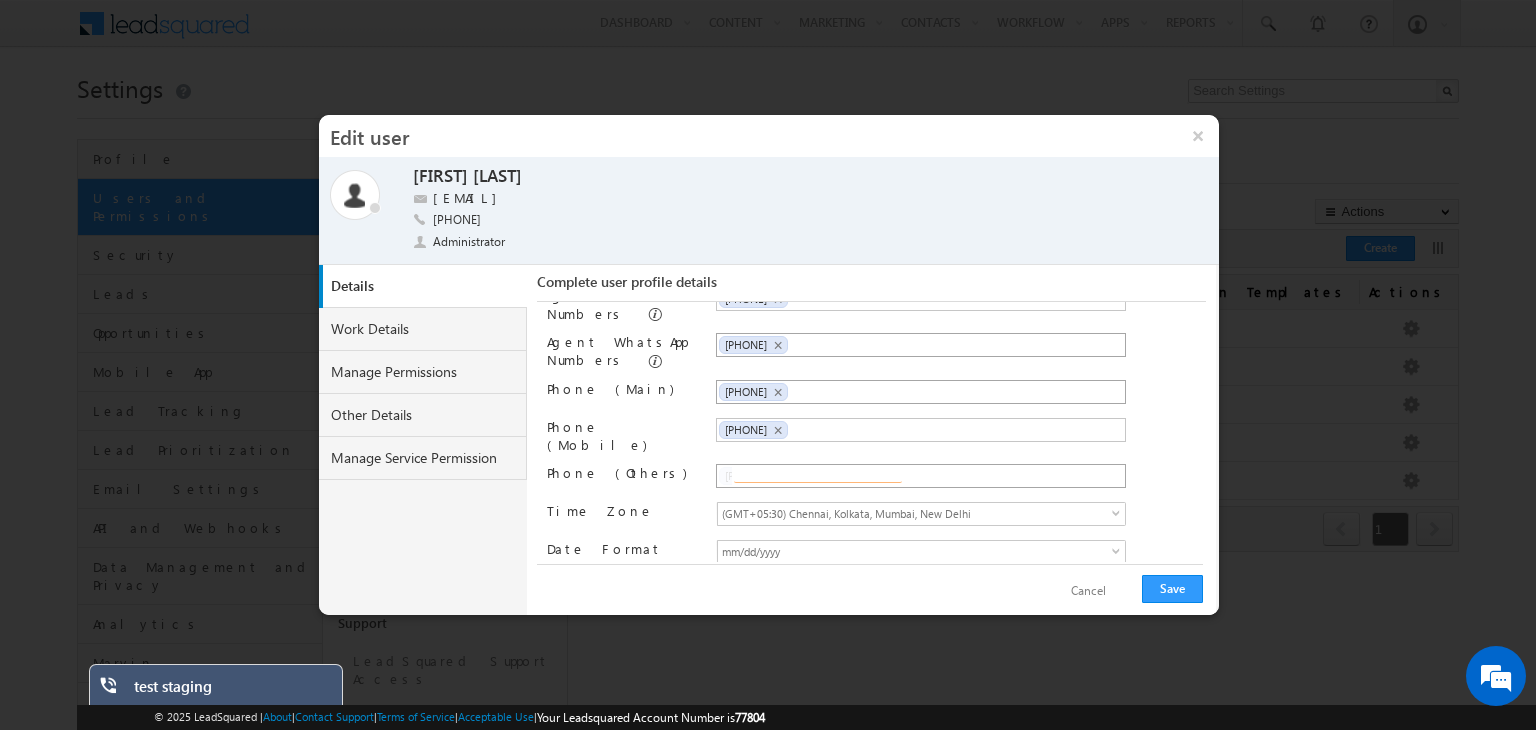 paste on "[PHONE]" 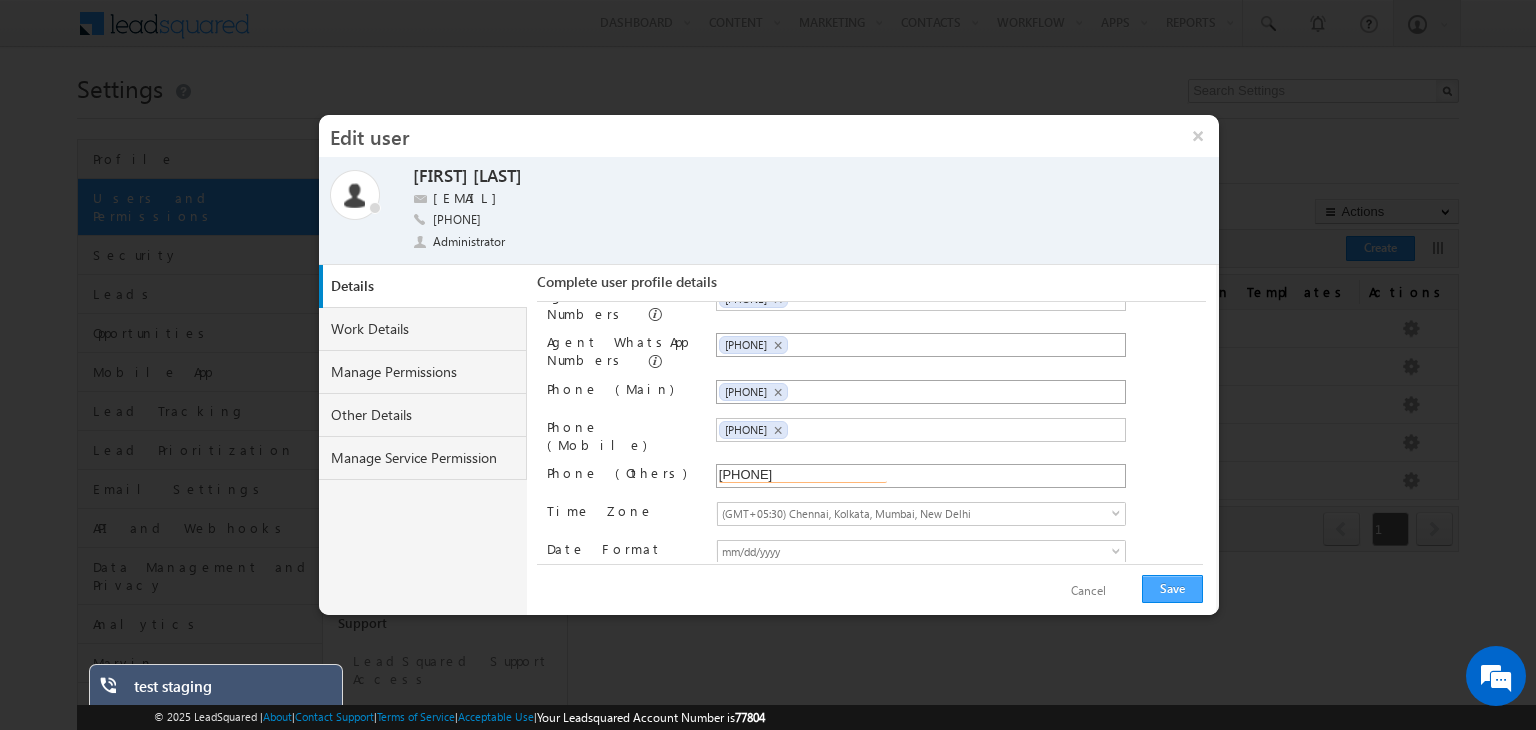 type on "[PHONE]" 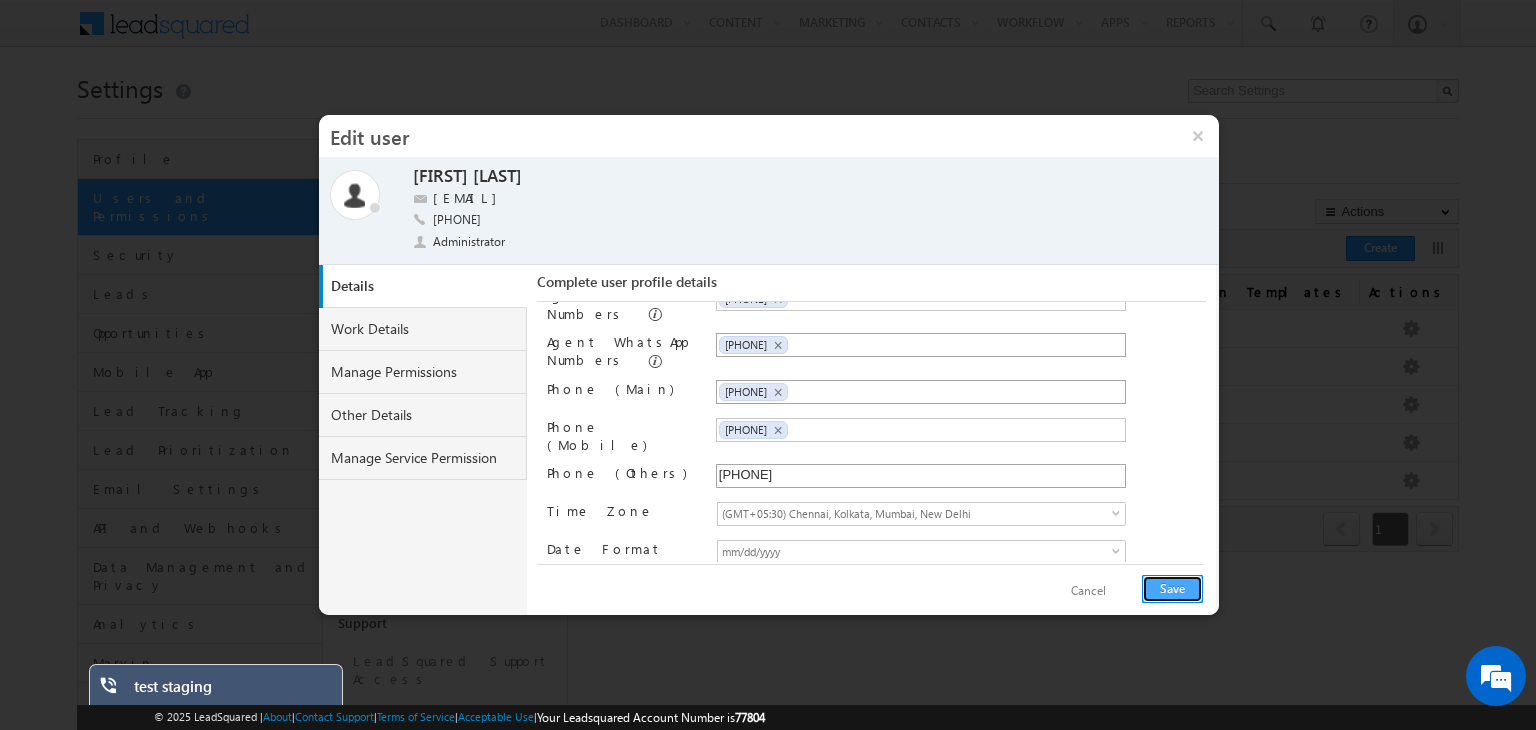 type 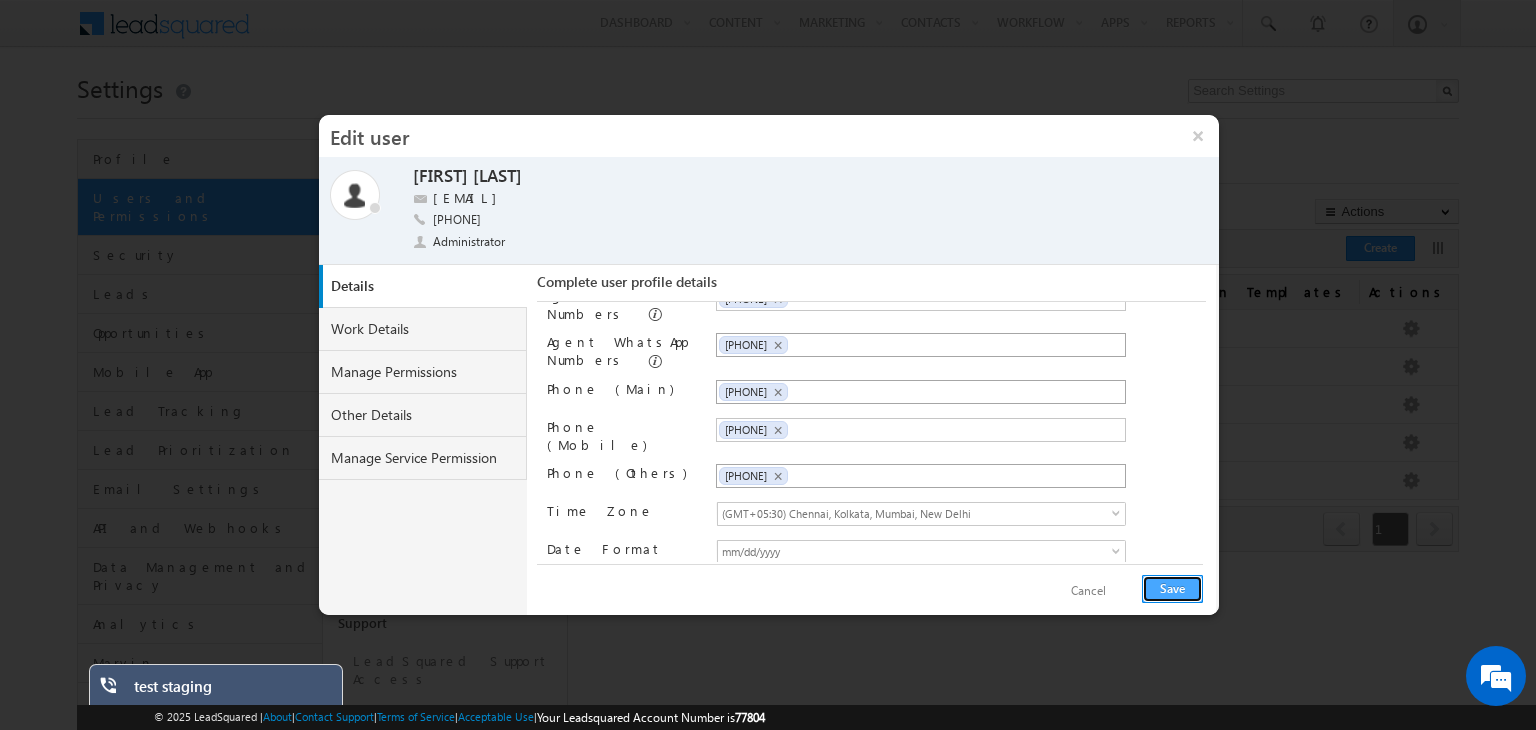click on "Save" at bounding box center [1172, 589] 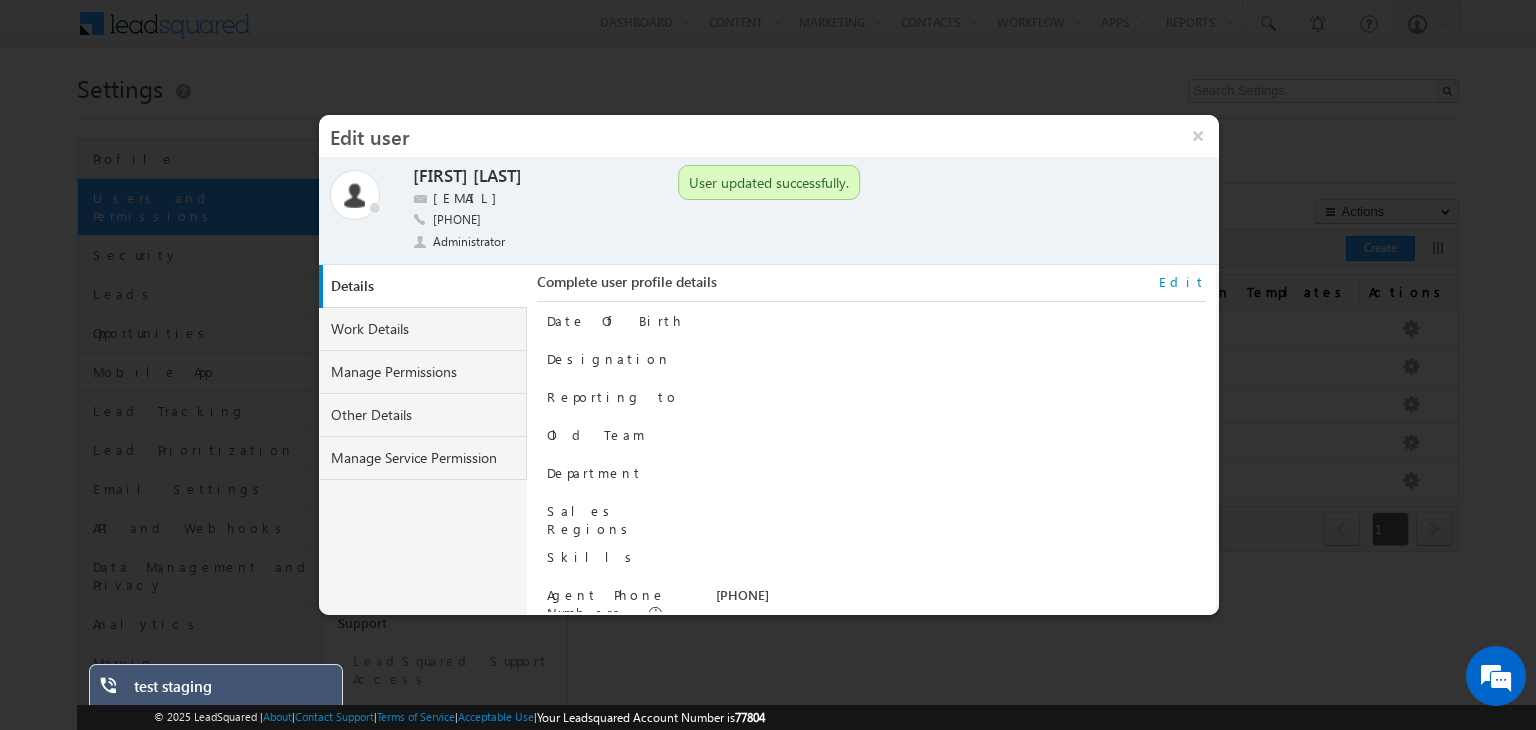 scroll, scrollTop: 248, scrollLeft: 0, axis: vertical 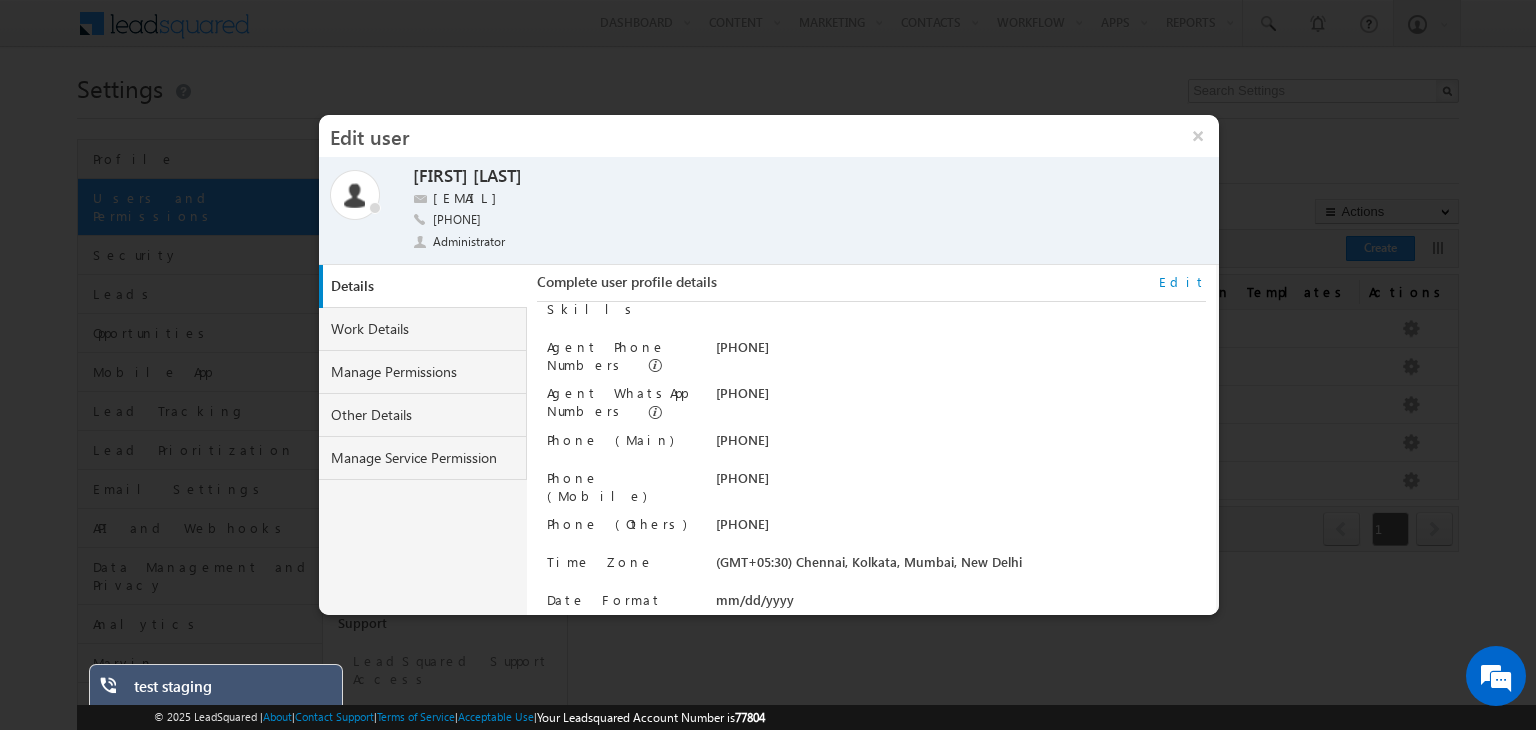 click on "Edit" at bounding box center [1182, 282] 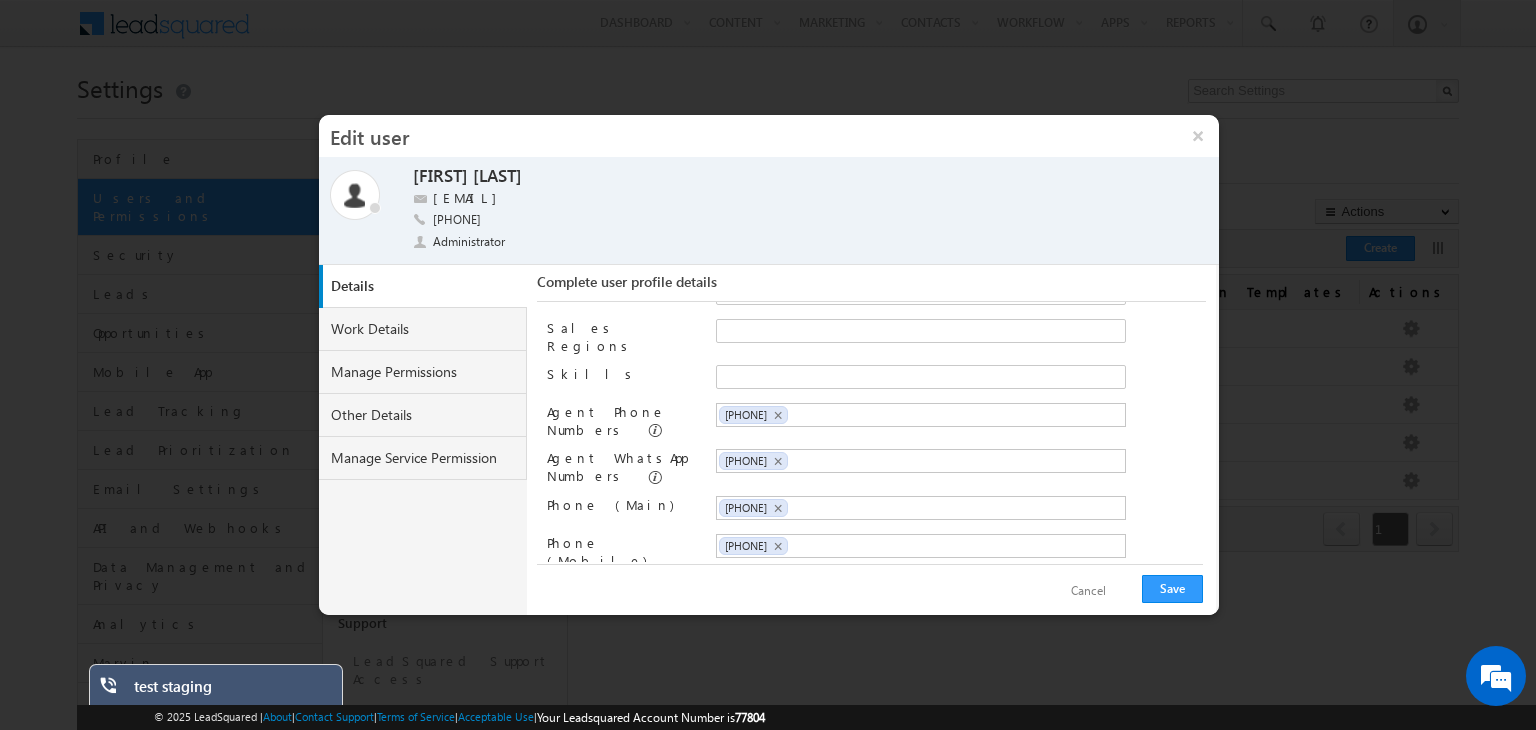 scroll, scrollTop: 204, scrollLeft: 0, axis: vertical 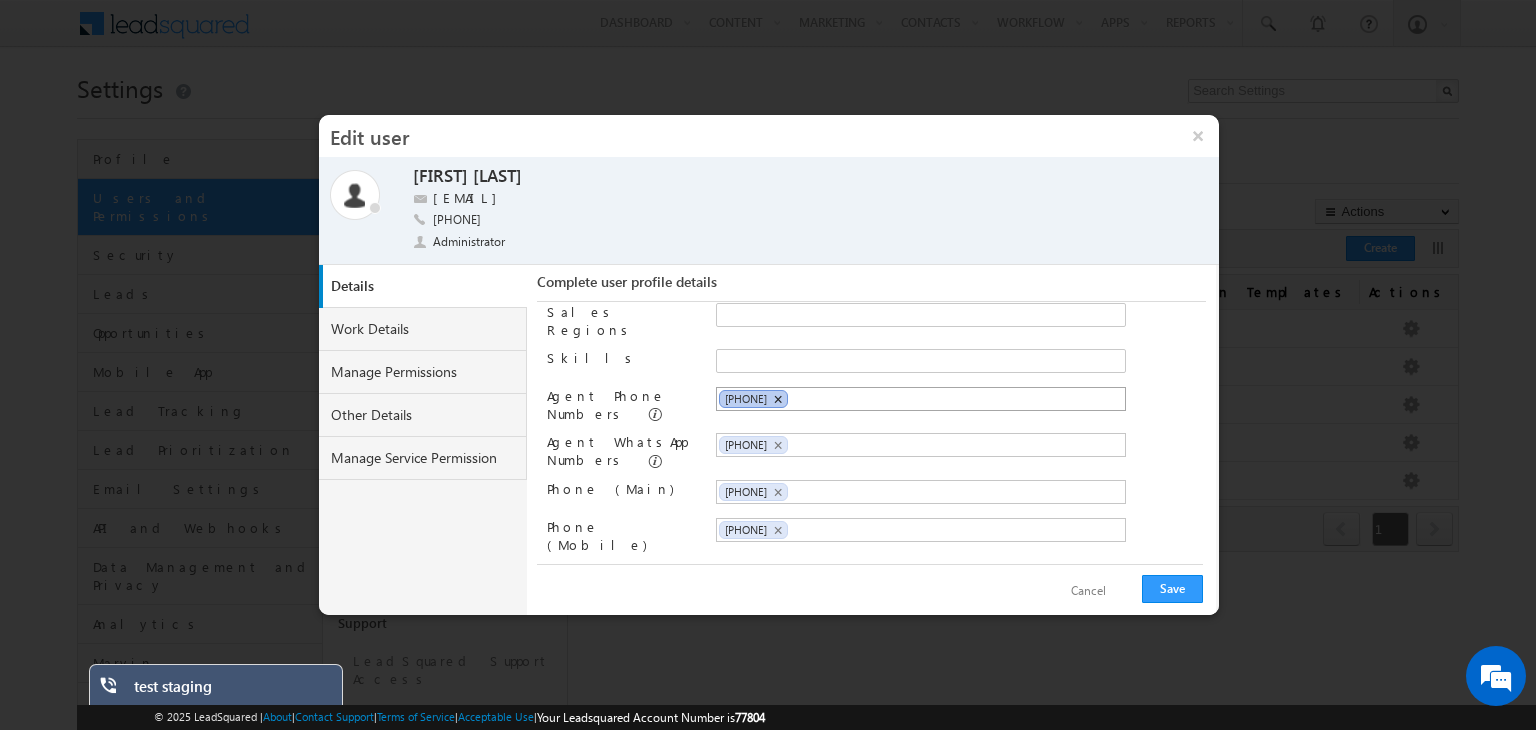 click on "×" at bounding box center (777, 399) 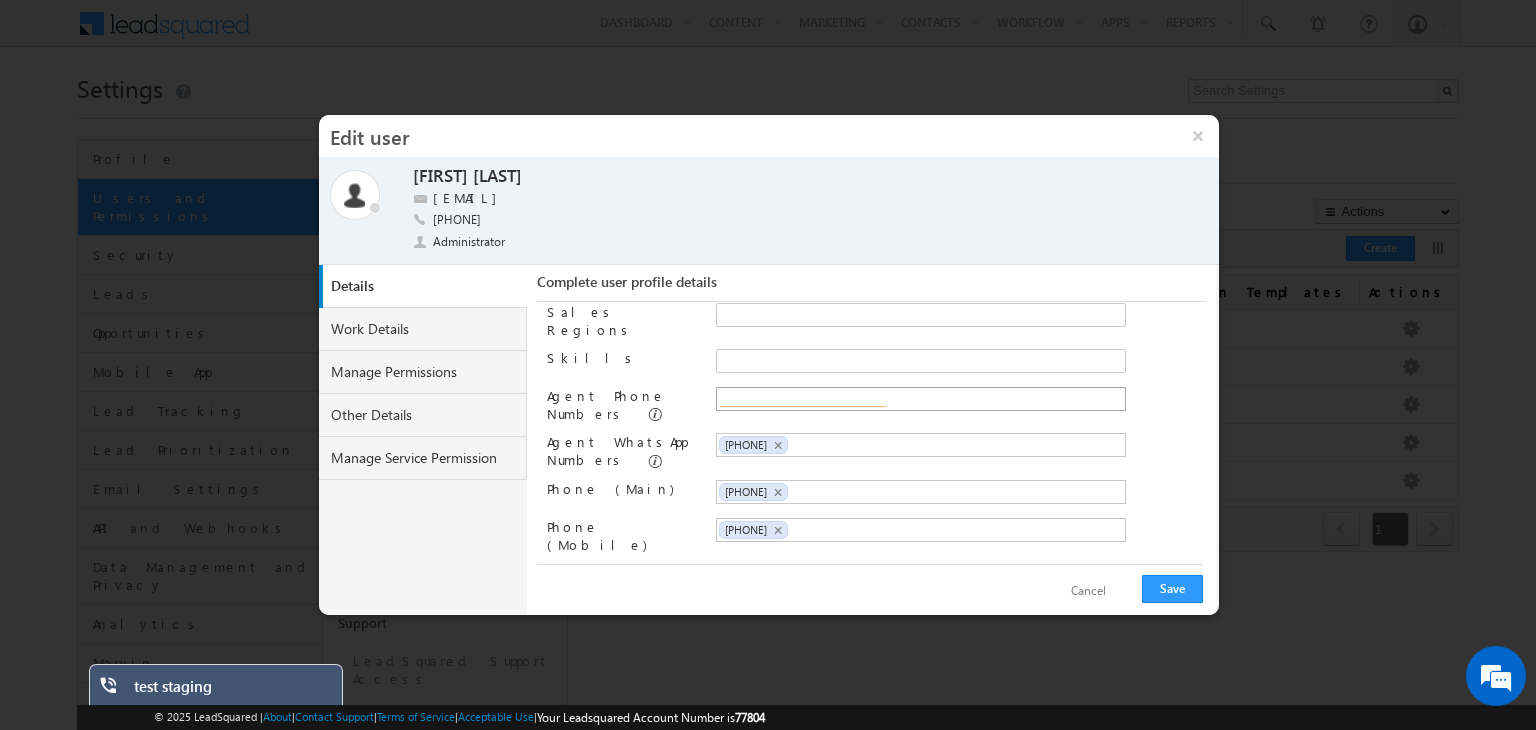 paste on "[PHONE]" 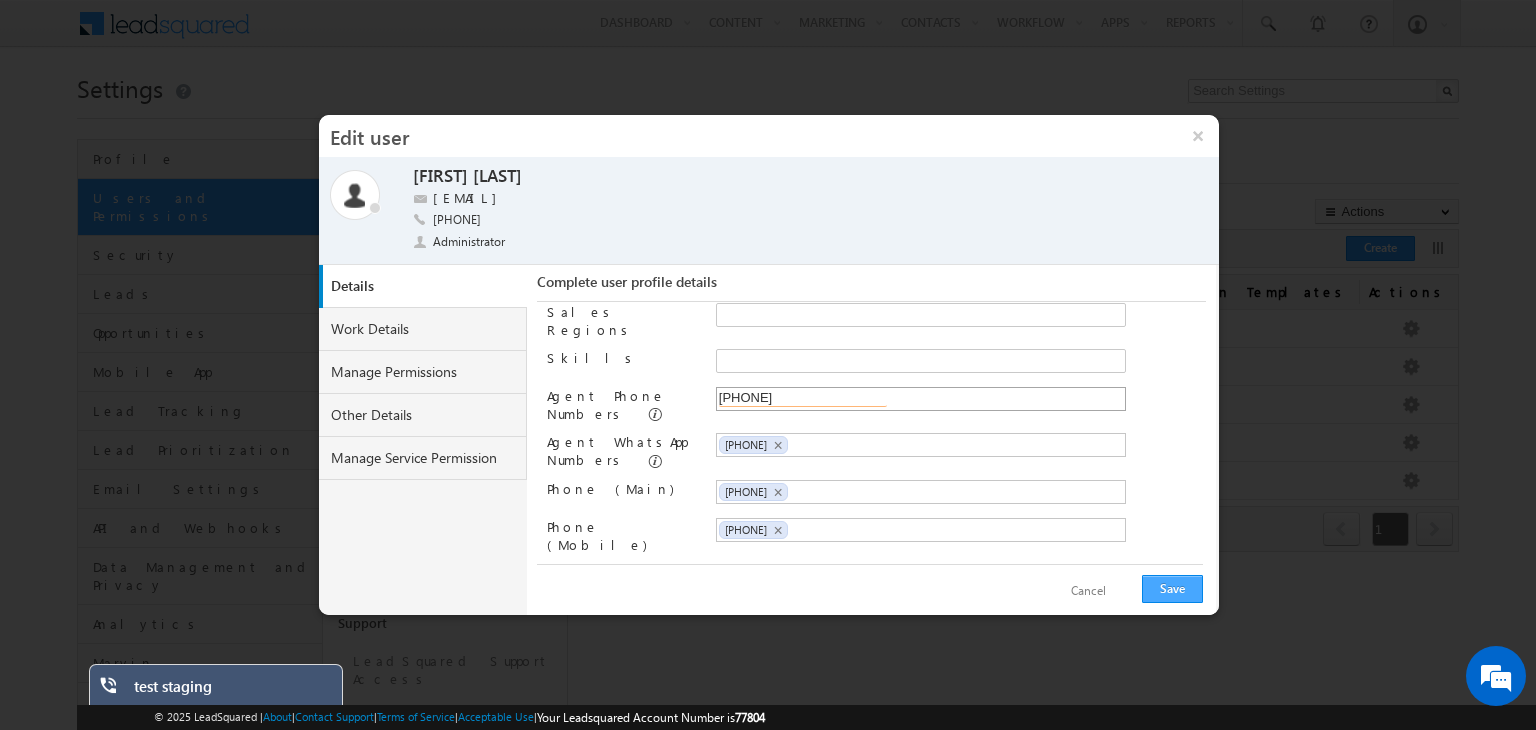 type on "[PHONE]" 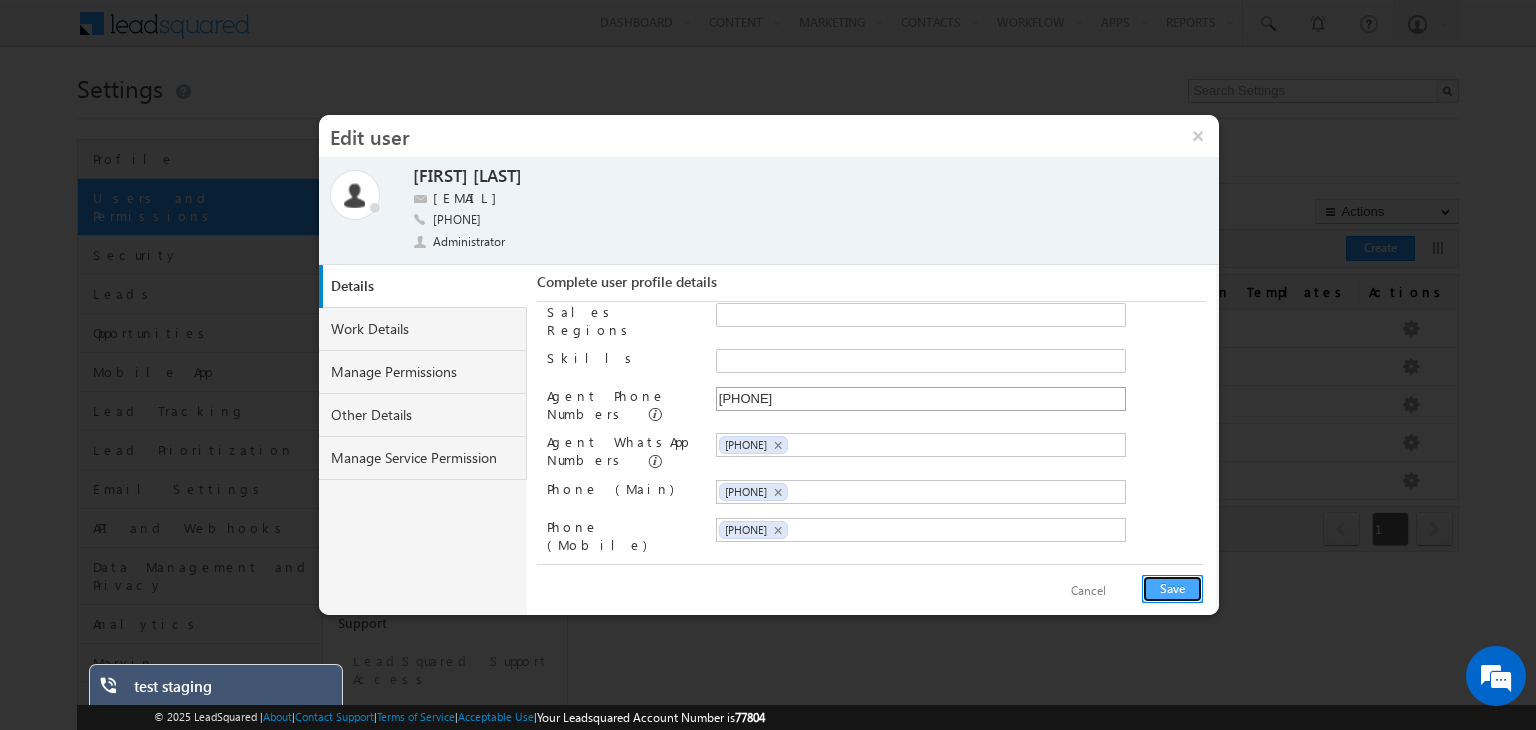 type 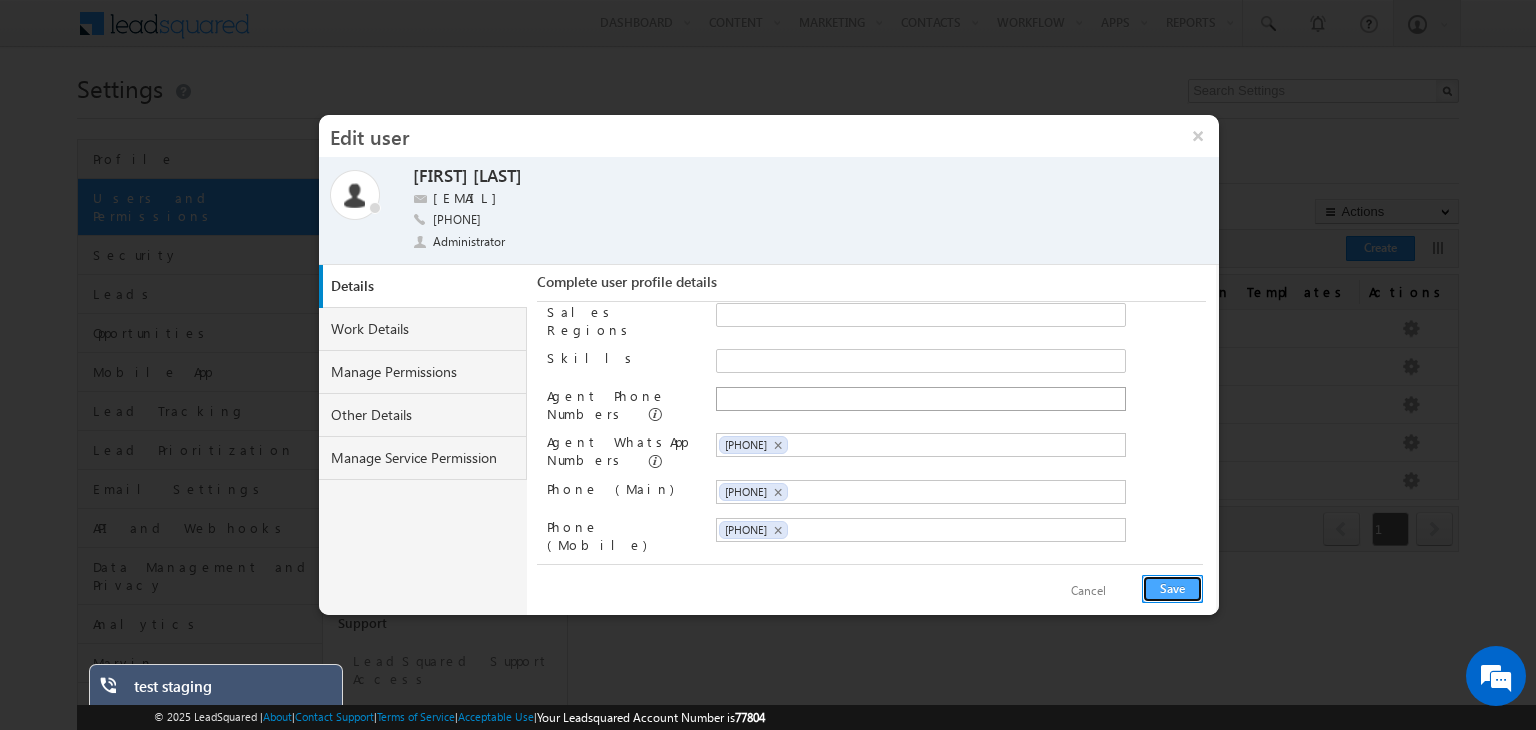 click on "Save" at bounding box center (1172, 589) 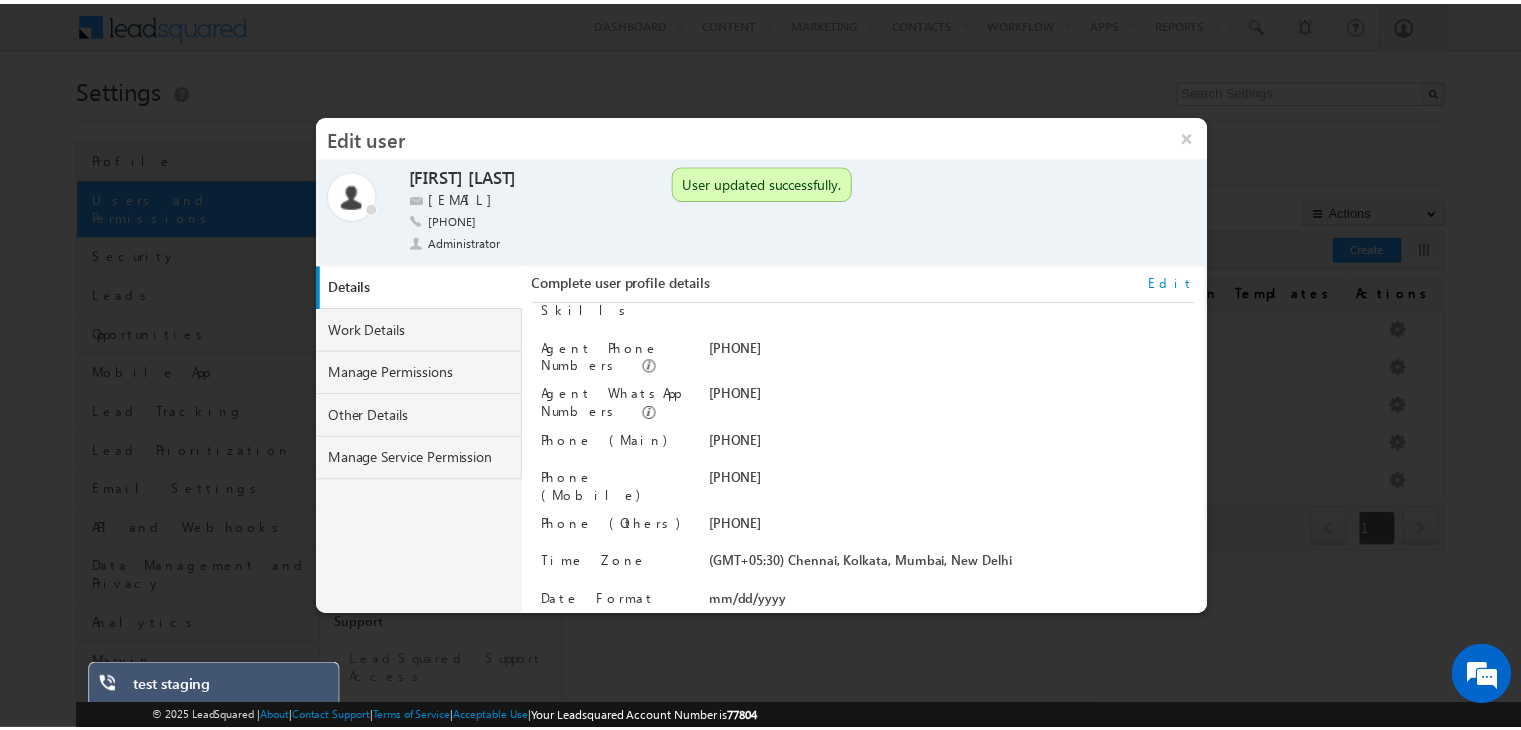 scroll, scrollTop: 0, scrollLeft: 0, axis: both 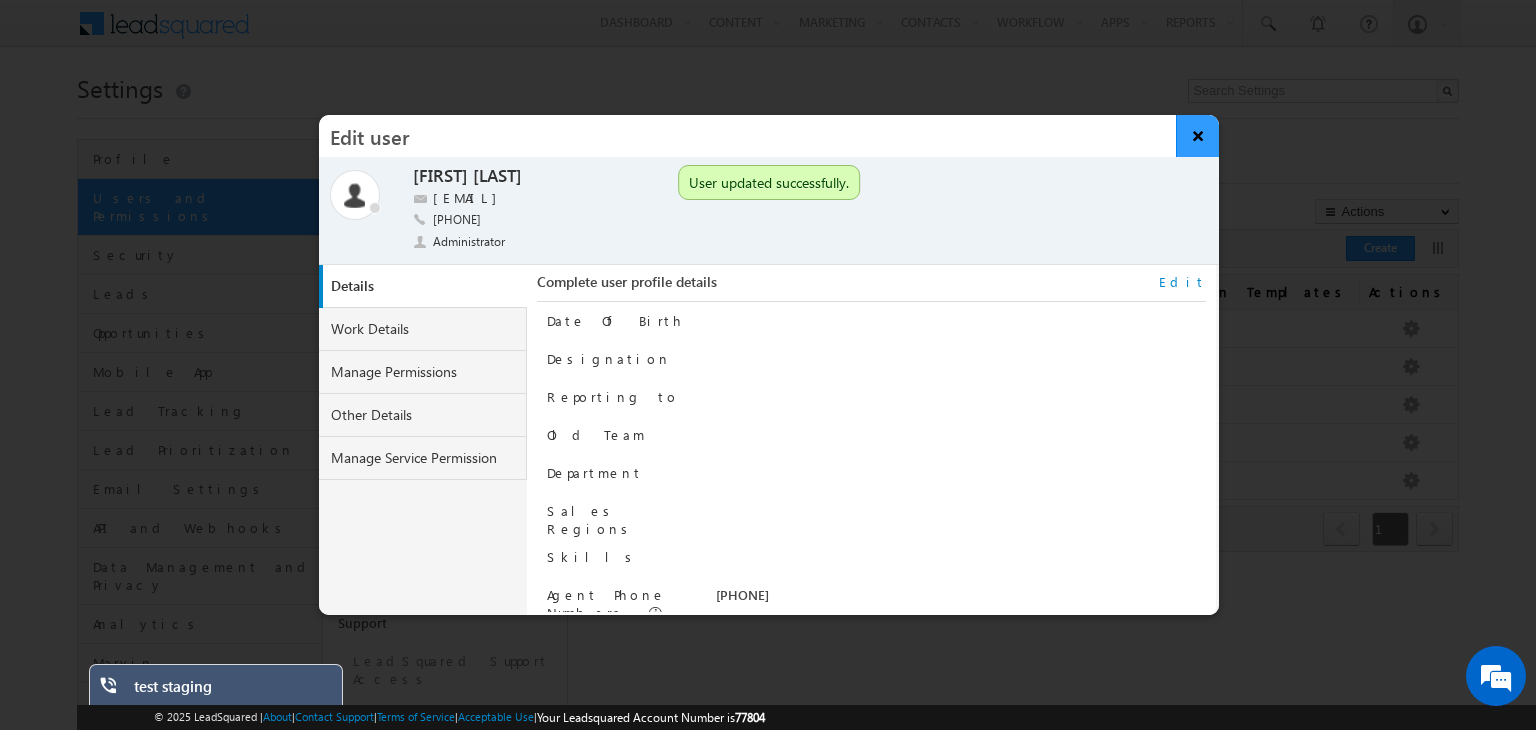 click on "×" at bounding box center [1197, 136] 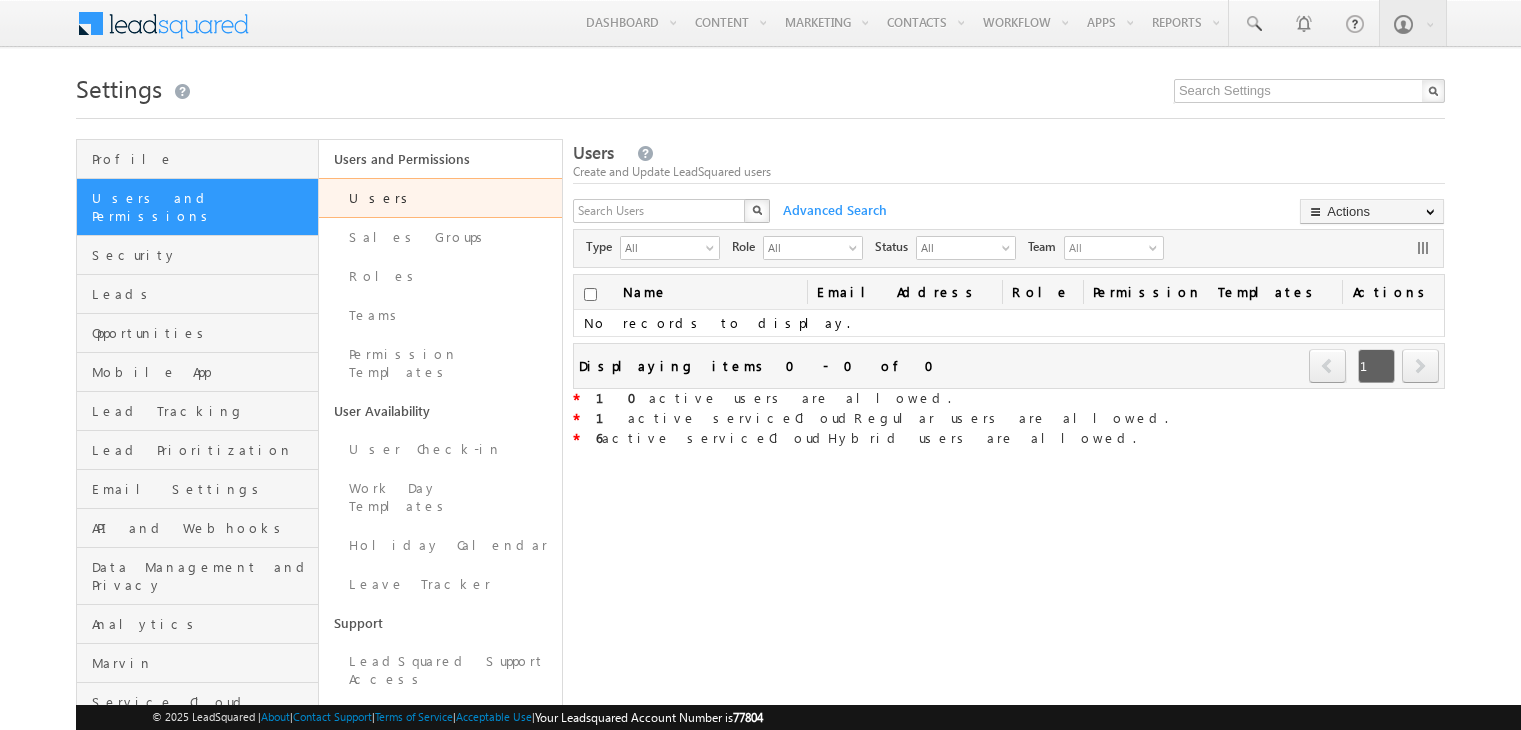scroll, scrollTop: 0, scrollLeft: 0, axis: both 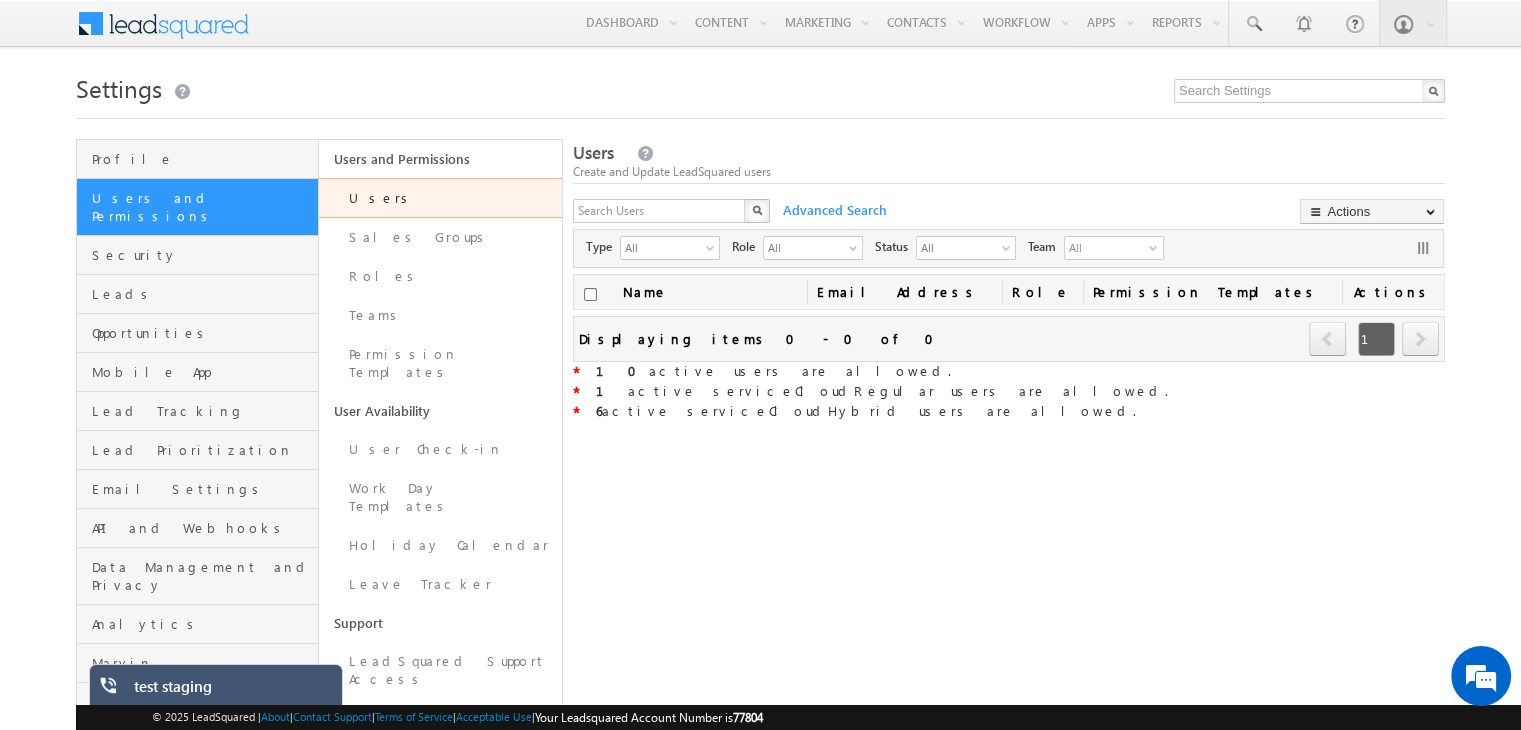 click on "test staging" at bounding box center [231, 691] 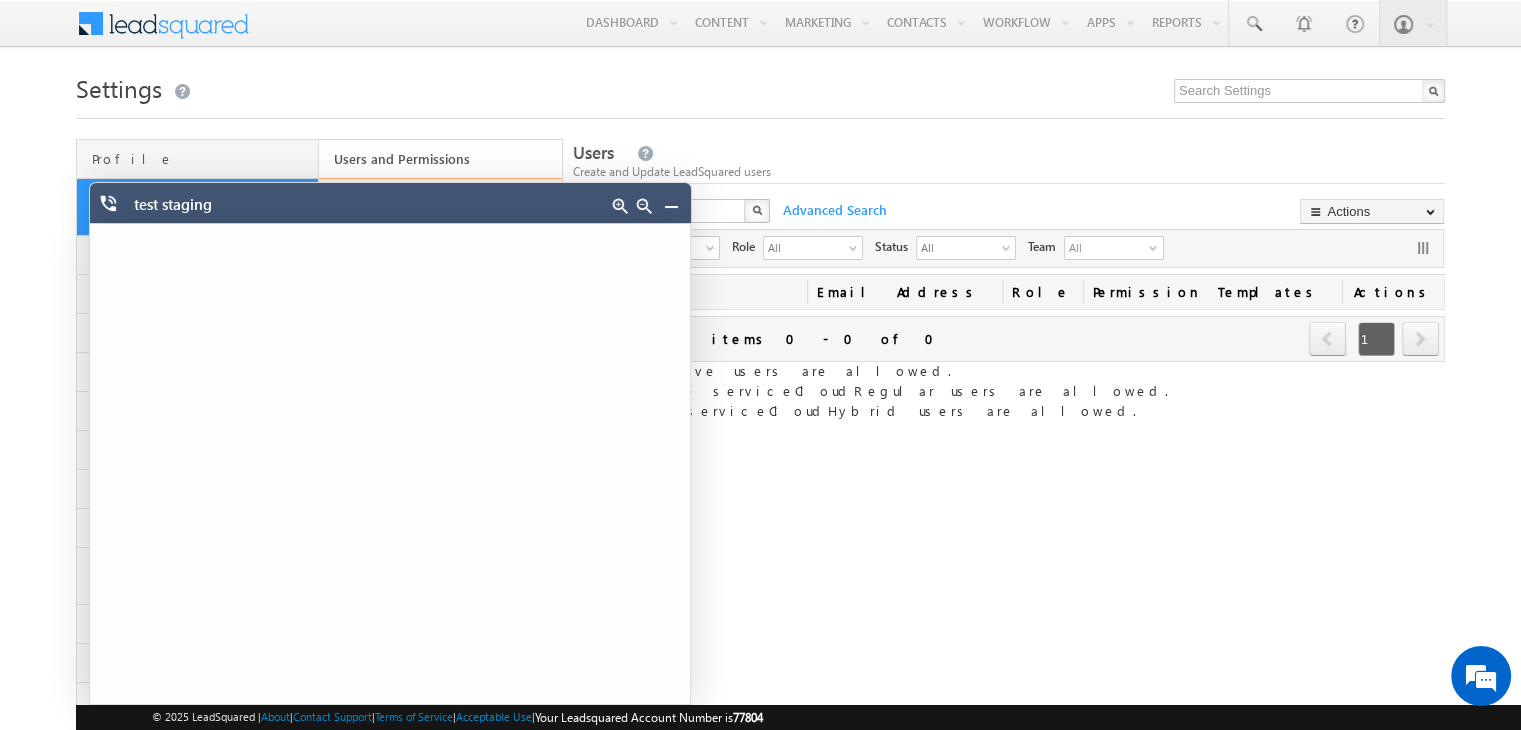 click at bounding box center (671, 206) 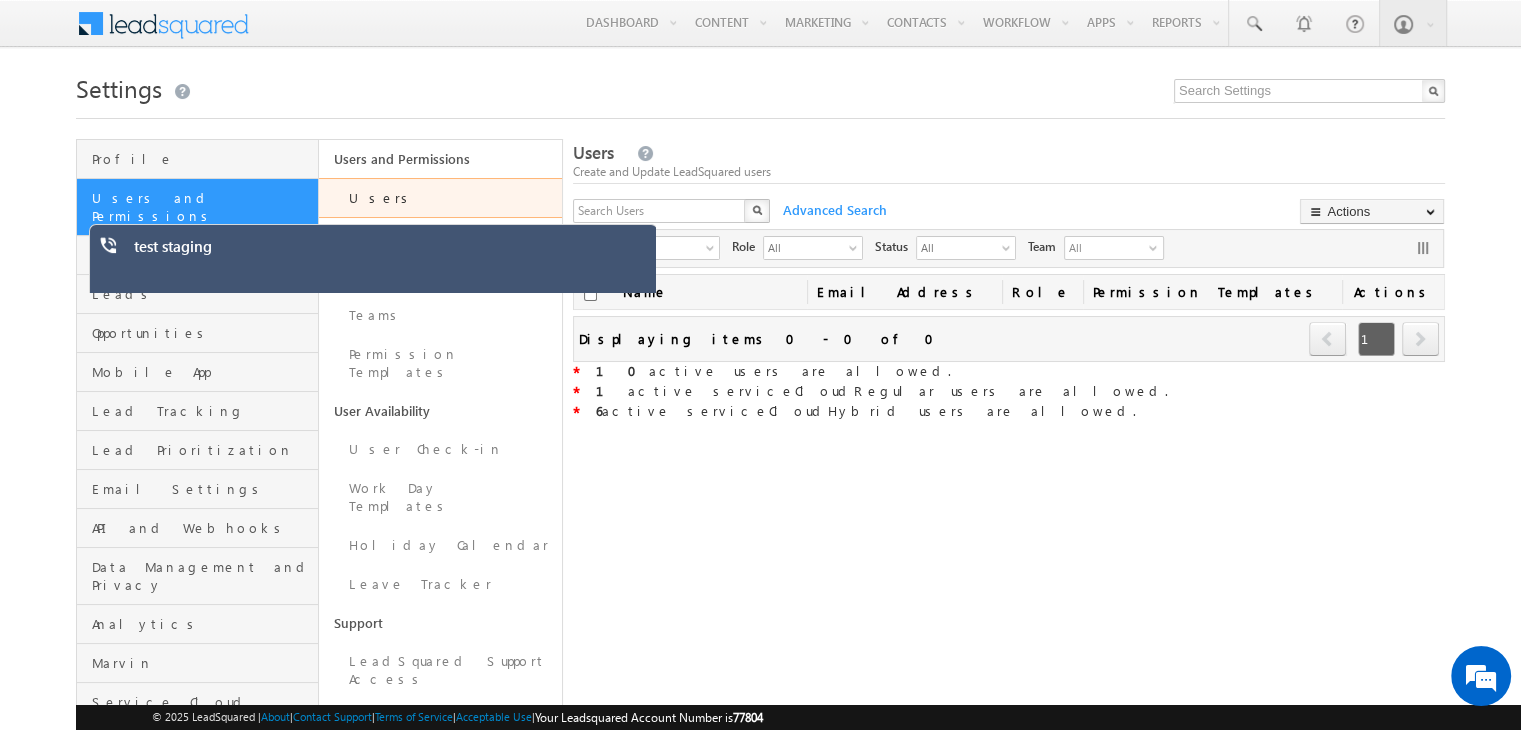 scroll, scrollTop: 0, scrollLeft: 0, axis: both 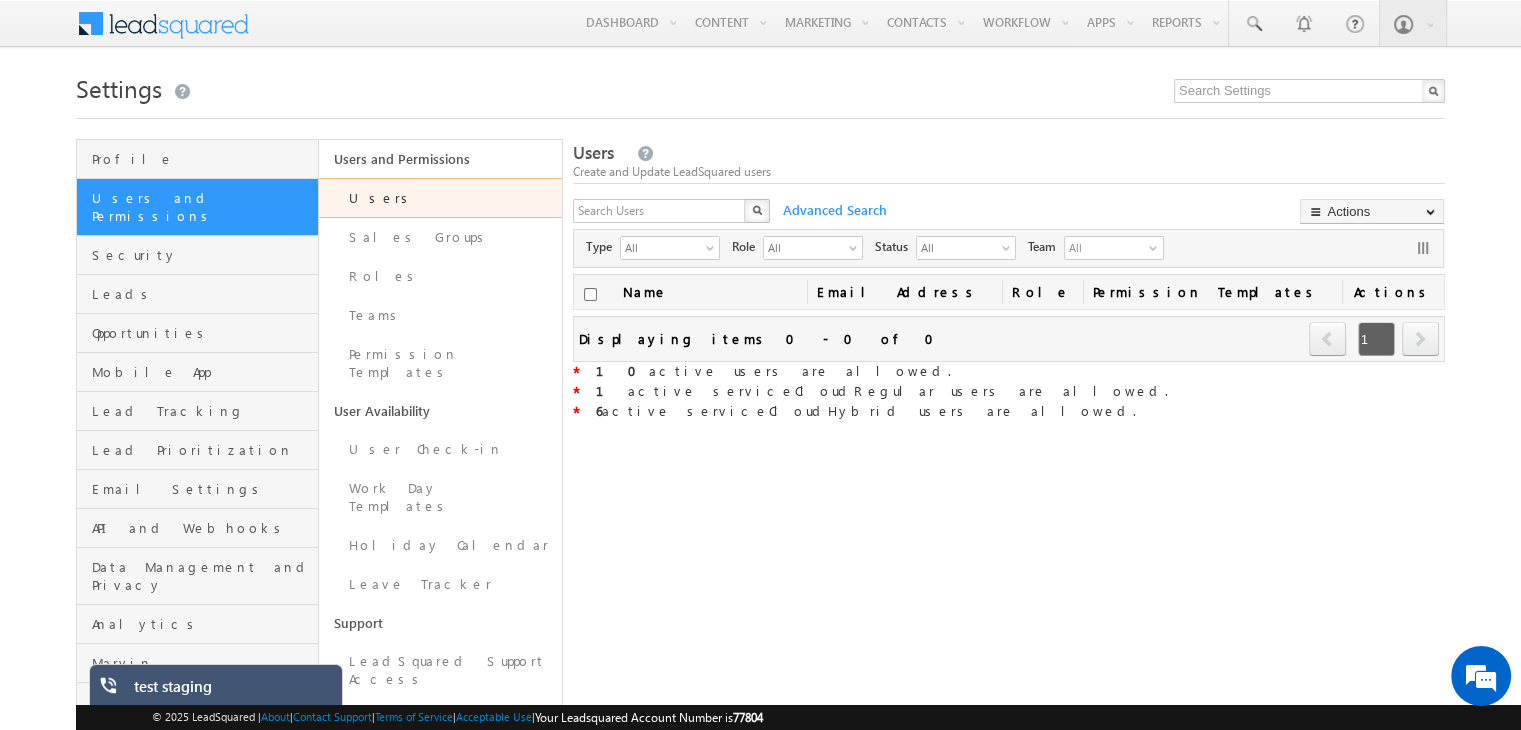 click on "Users" at bounding box center (440, 198) 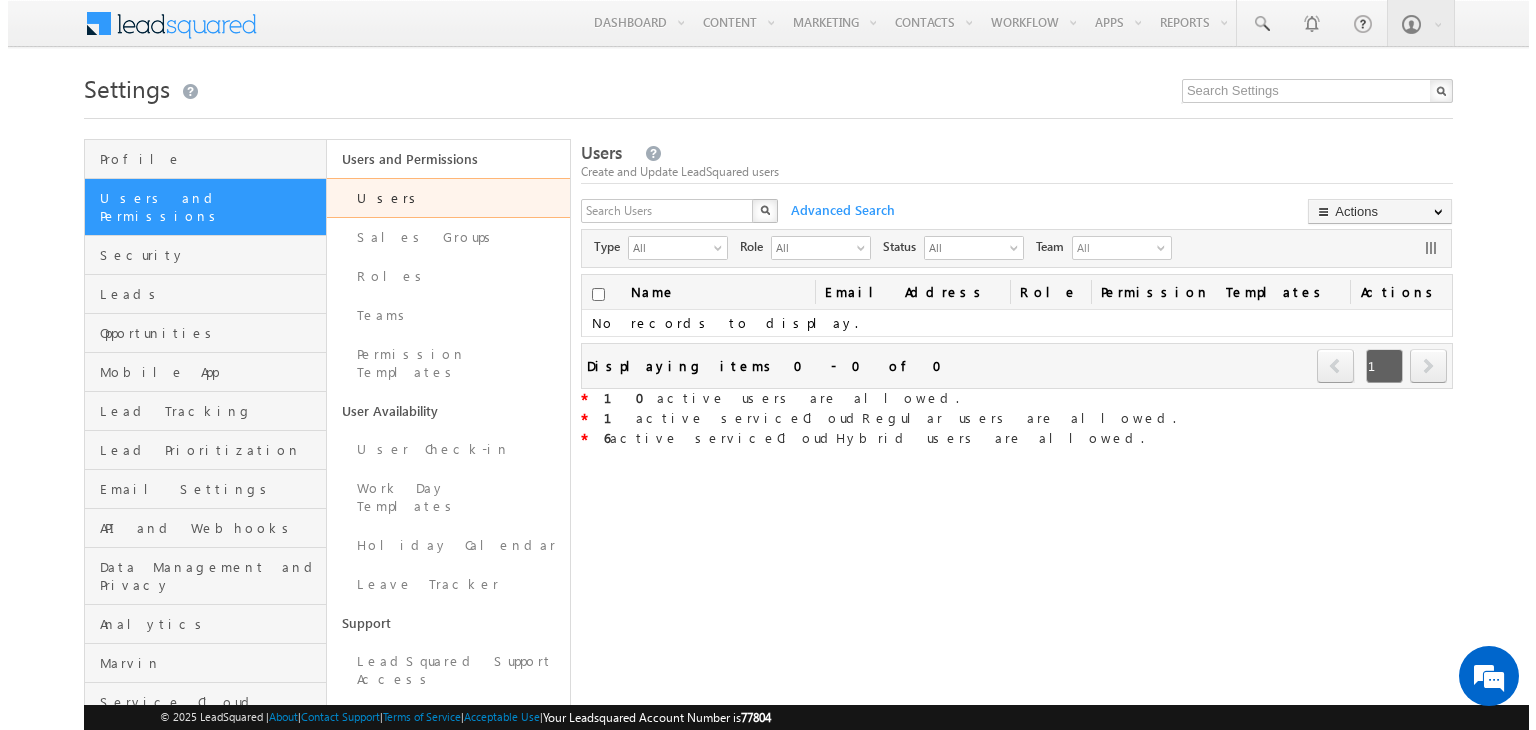 scroll, scrollTop: 0, scrollLeft: 0, axis: both 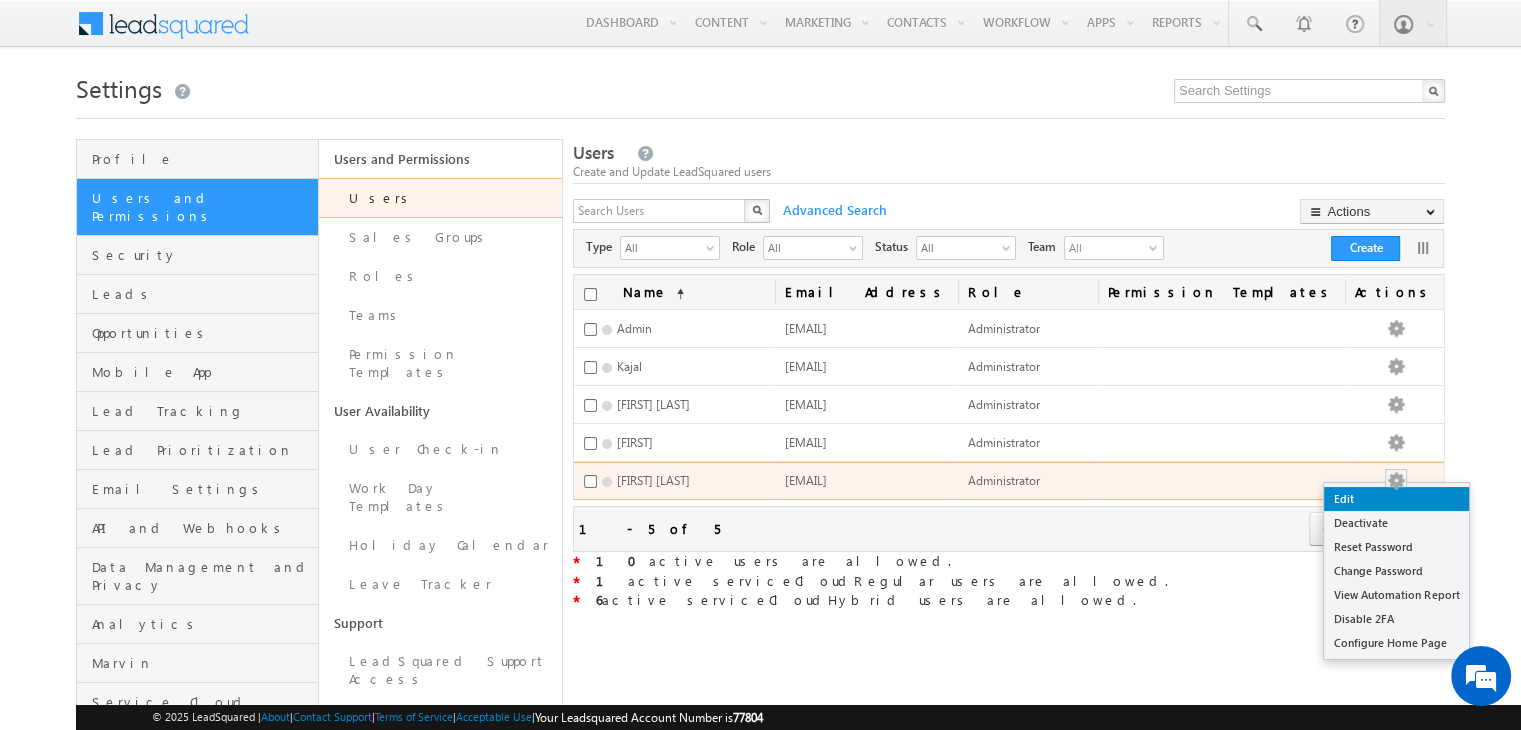 click on "Edit" at bounding box center [1396, 499] 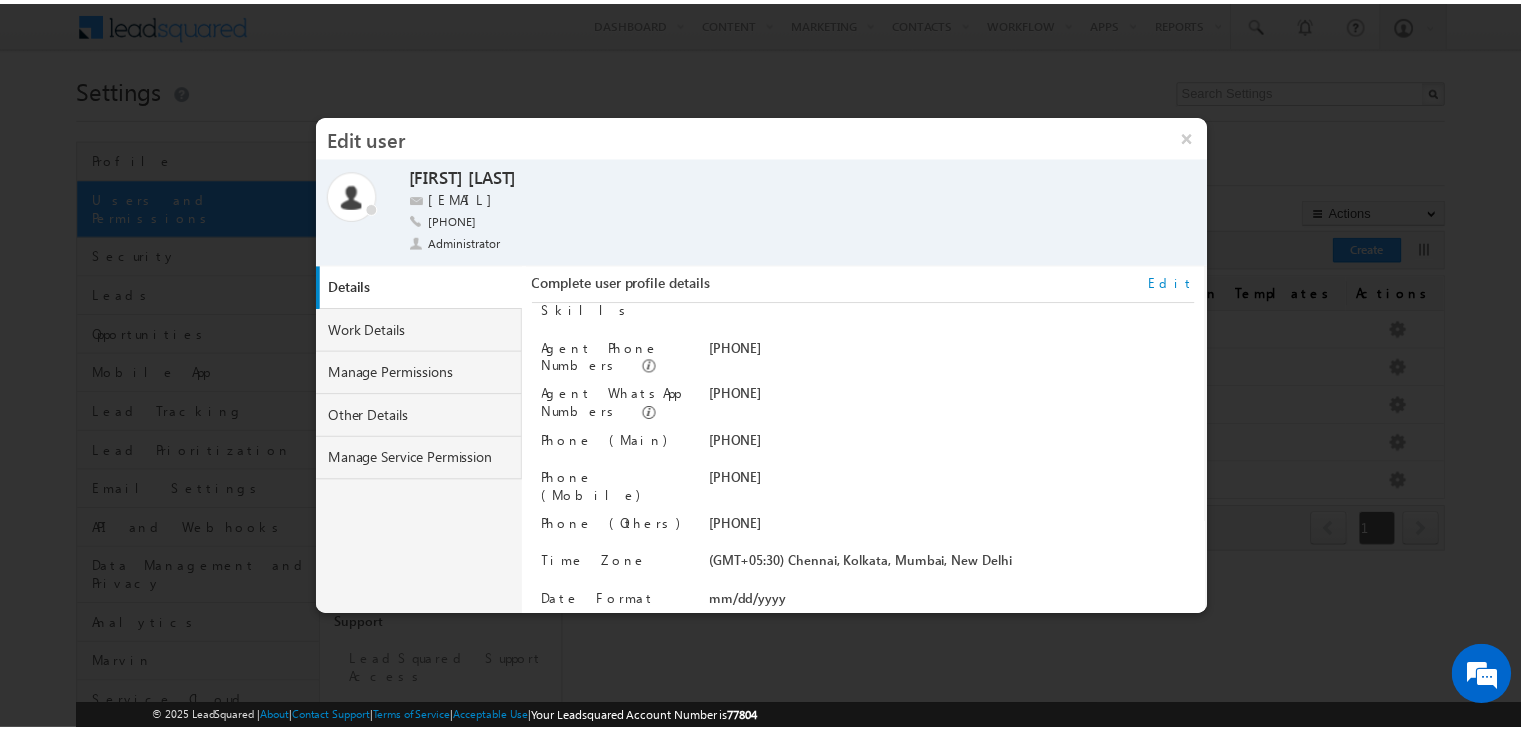 scroll, scrollTop: 248, scrollLeft: 0, axis: vertical 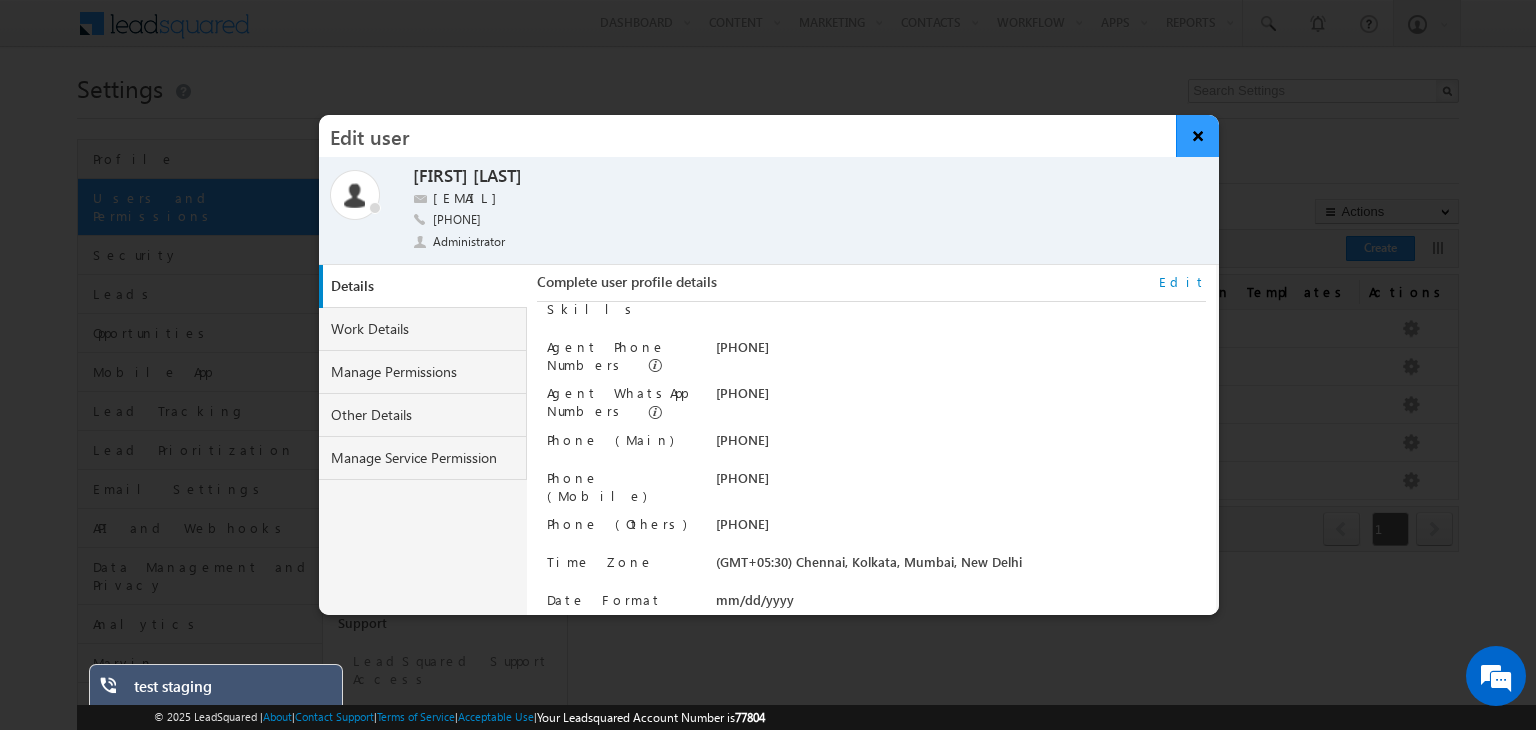 click on "×" at bounding box center (1197, 136) 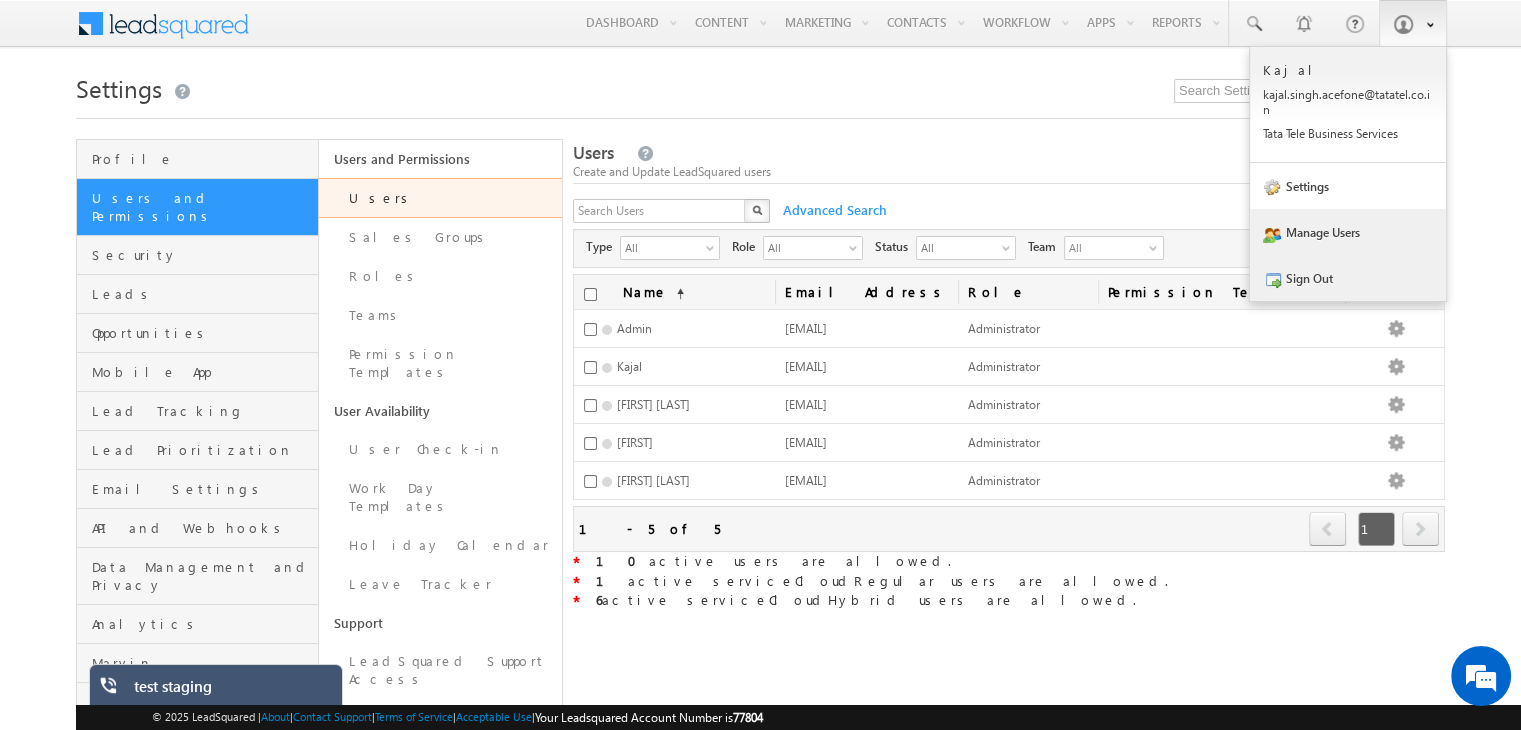 click on "Sign Out" at bounding box center (1348, 278) 